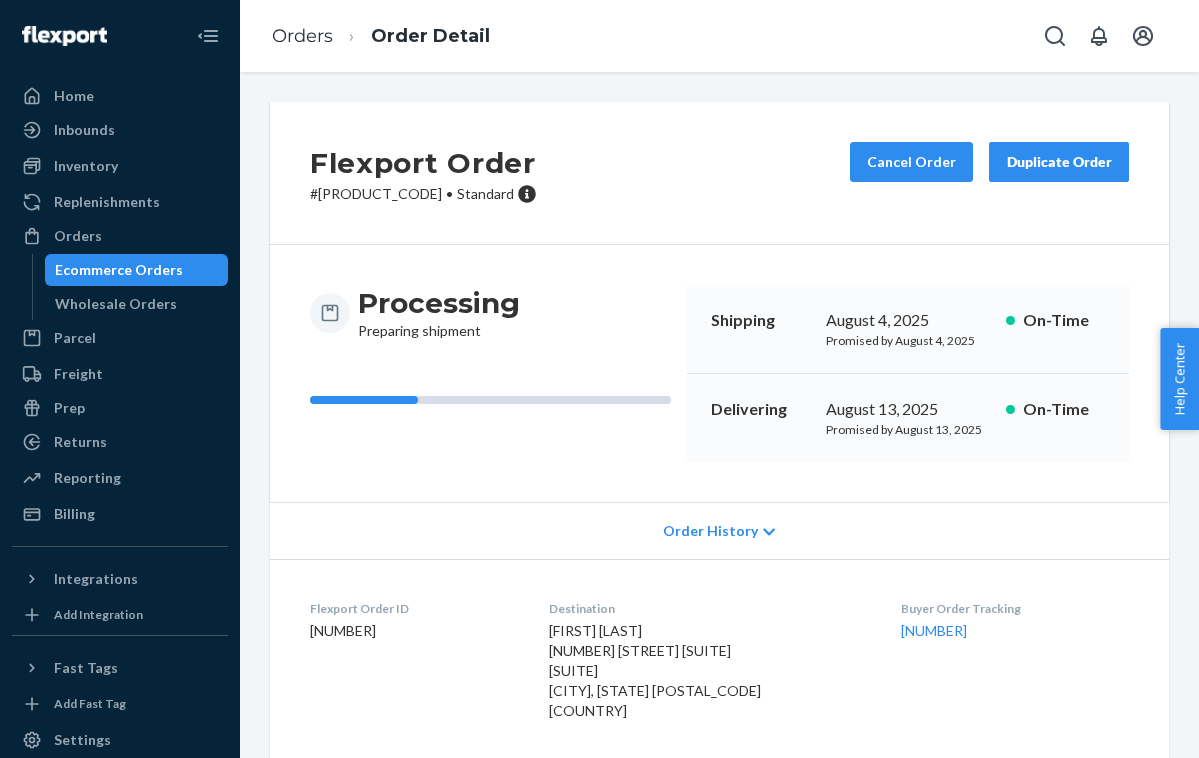 scroll, scrollTop: 0, scrollLeft: 0, axis: both 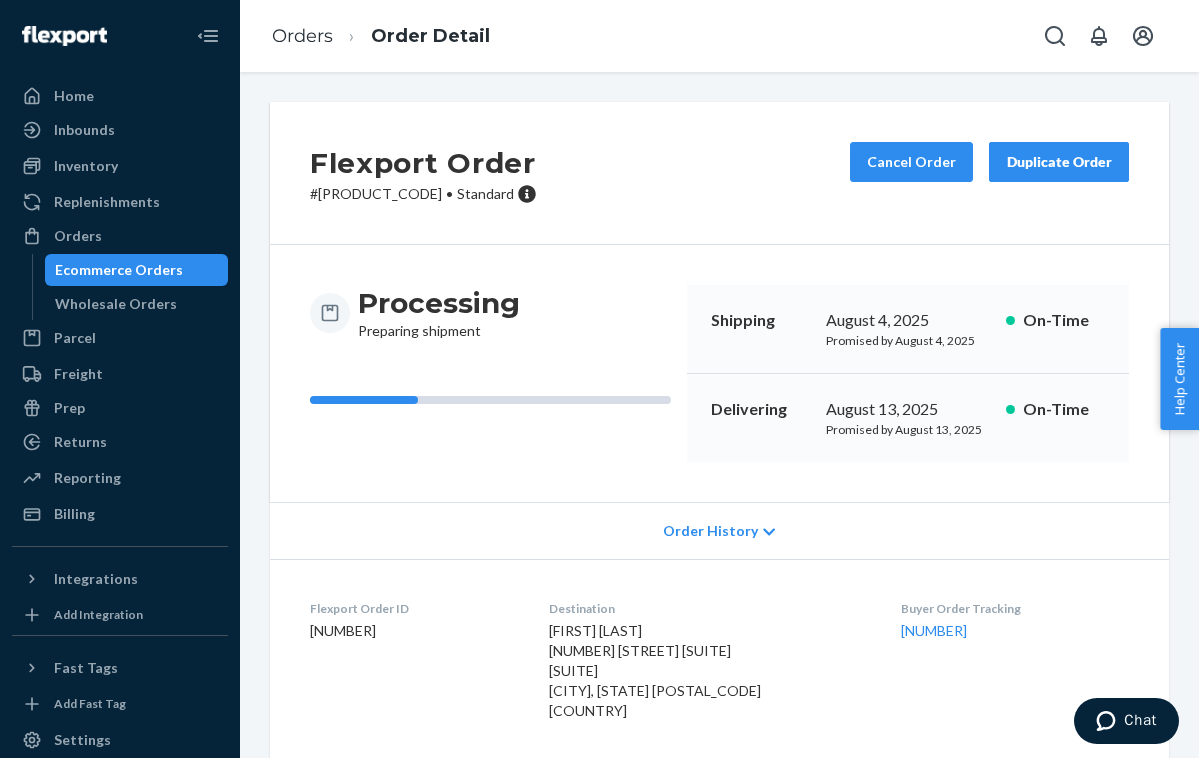 click on "Ecommerce Orders" at bounding box center (119, 270) 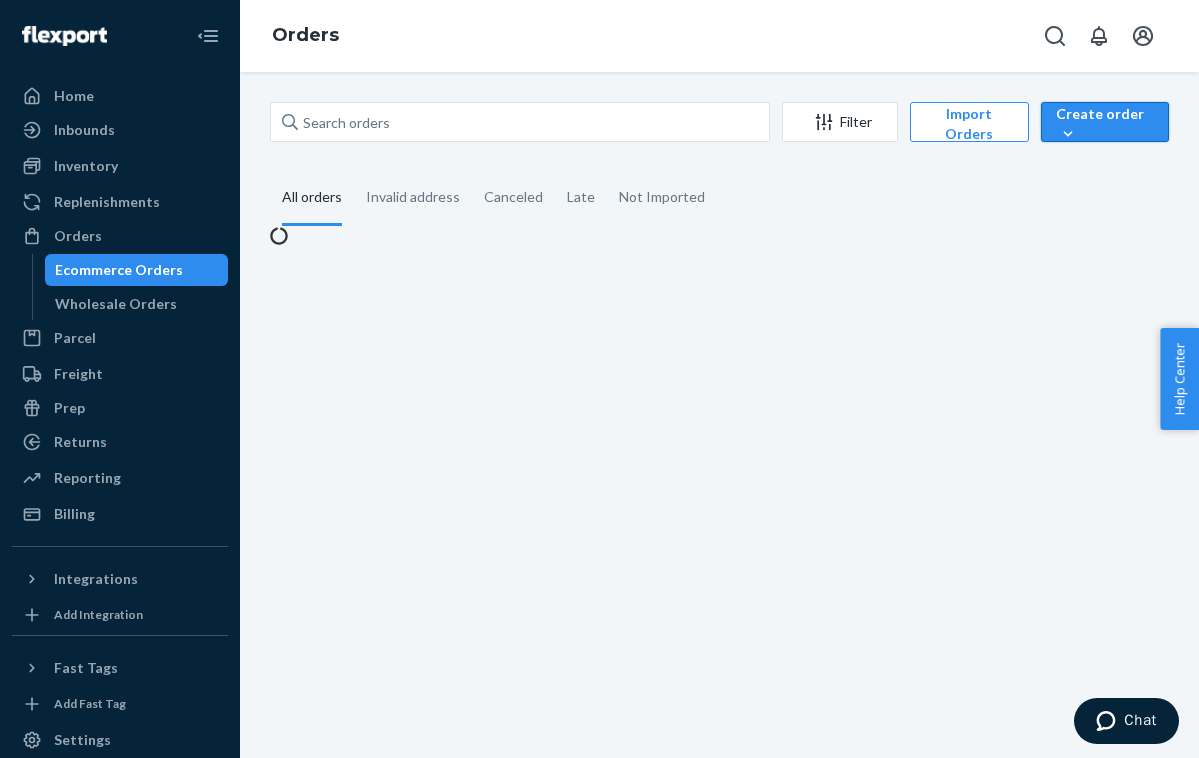 click on "Create order" at bounding box center (1105, 124) 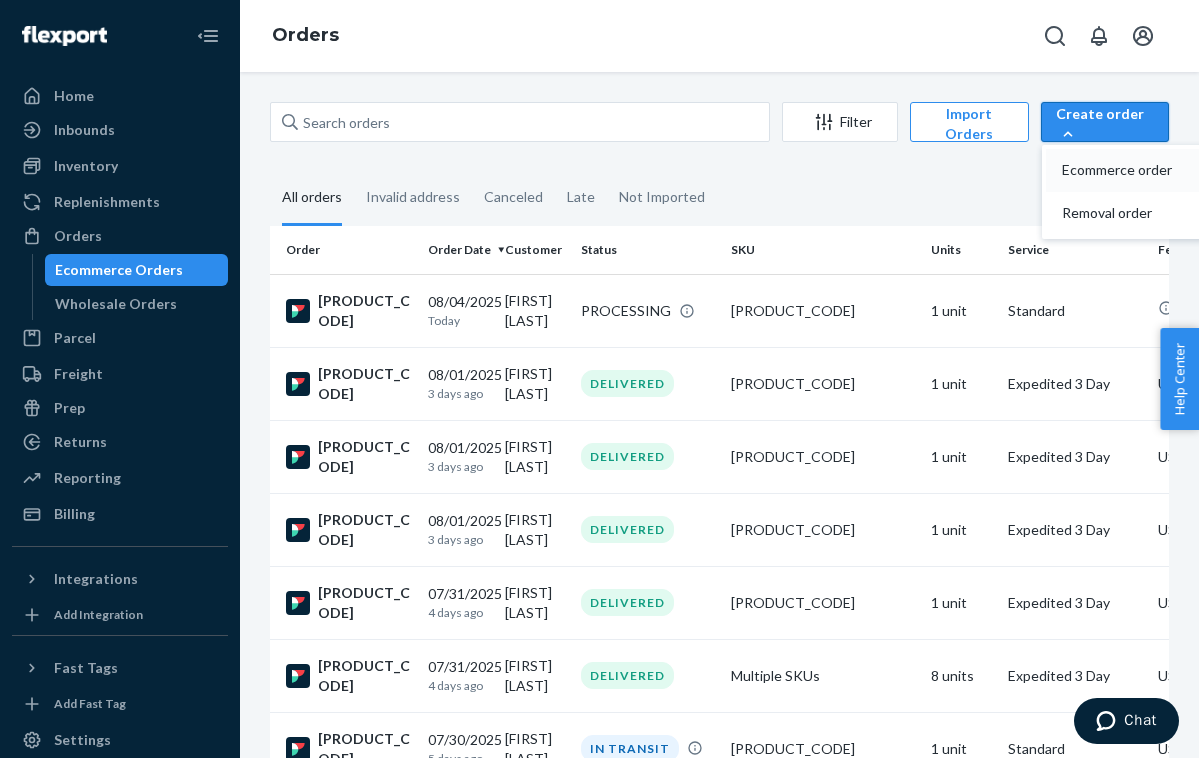click on "Ecommerce order" at bounding box center [1124, 170] 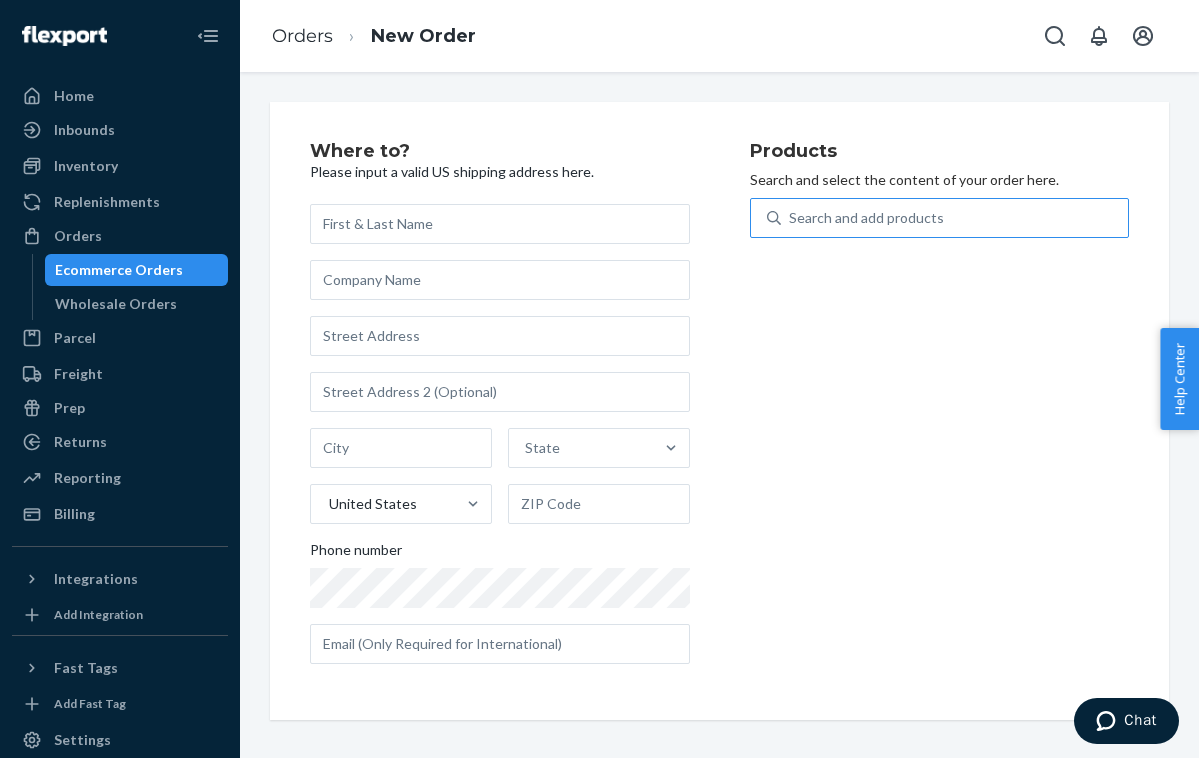 click on "Search and add products" at bounding box center (955, 218) 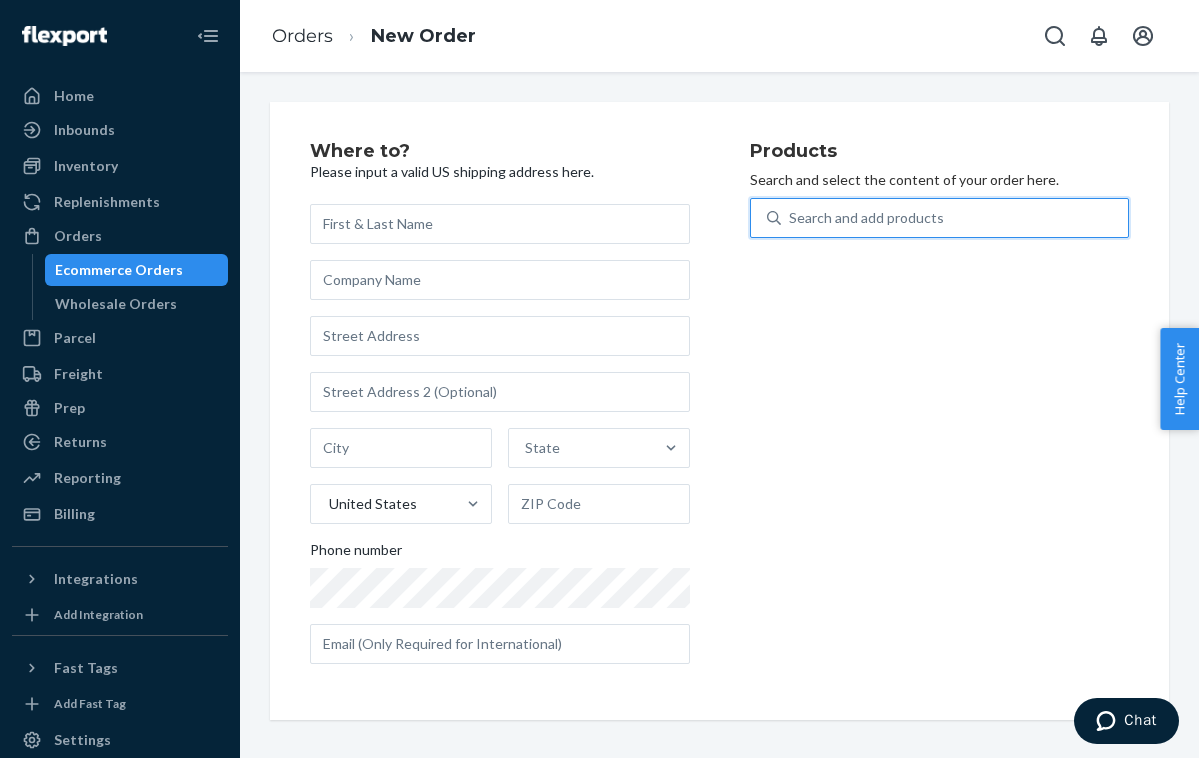 paste on "[PRODUCT_CODE]" 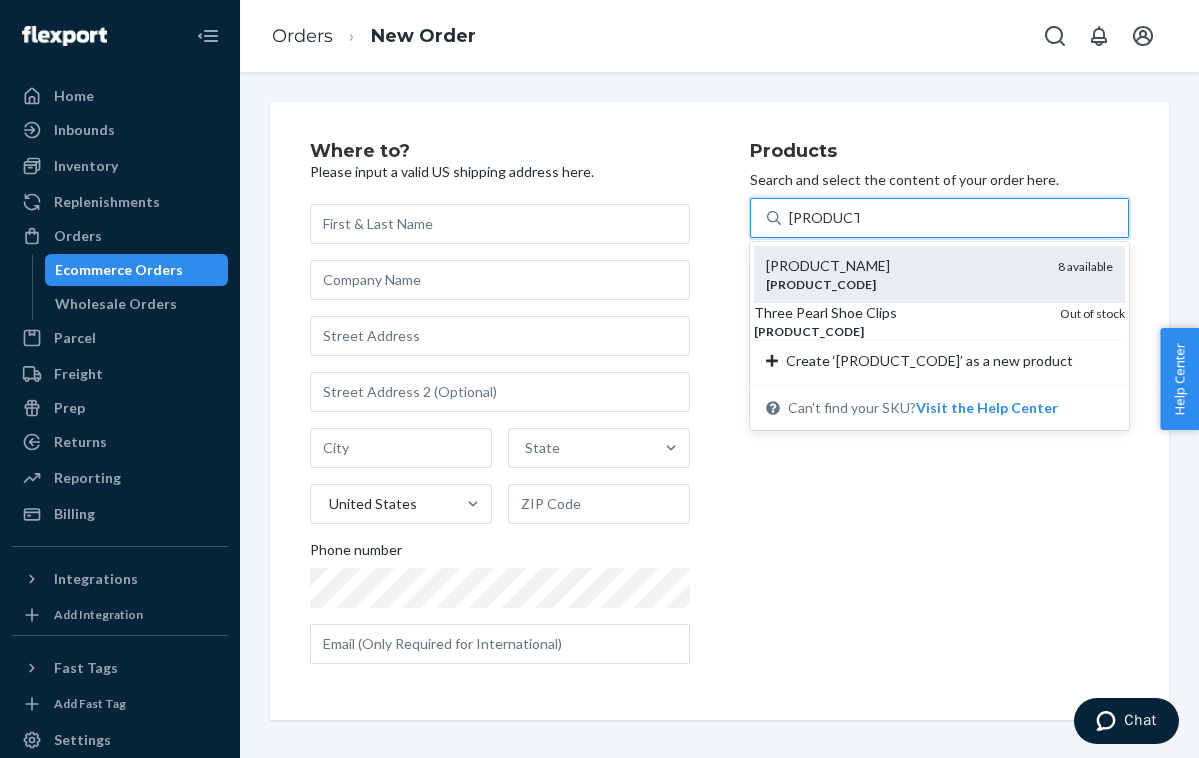 click on "[PRODUCT_NAME]" at bounding box center (904, 266) 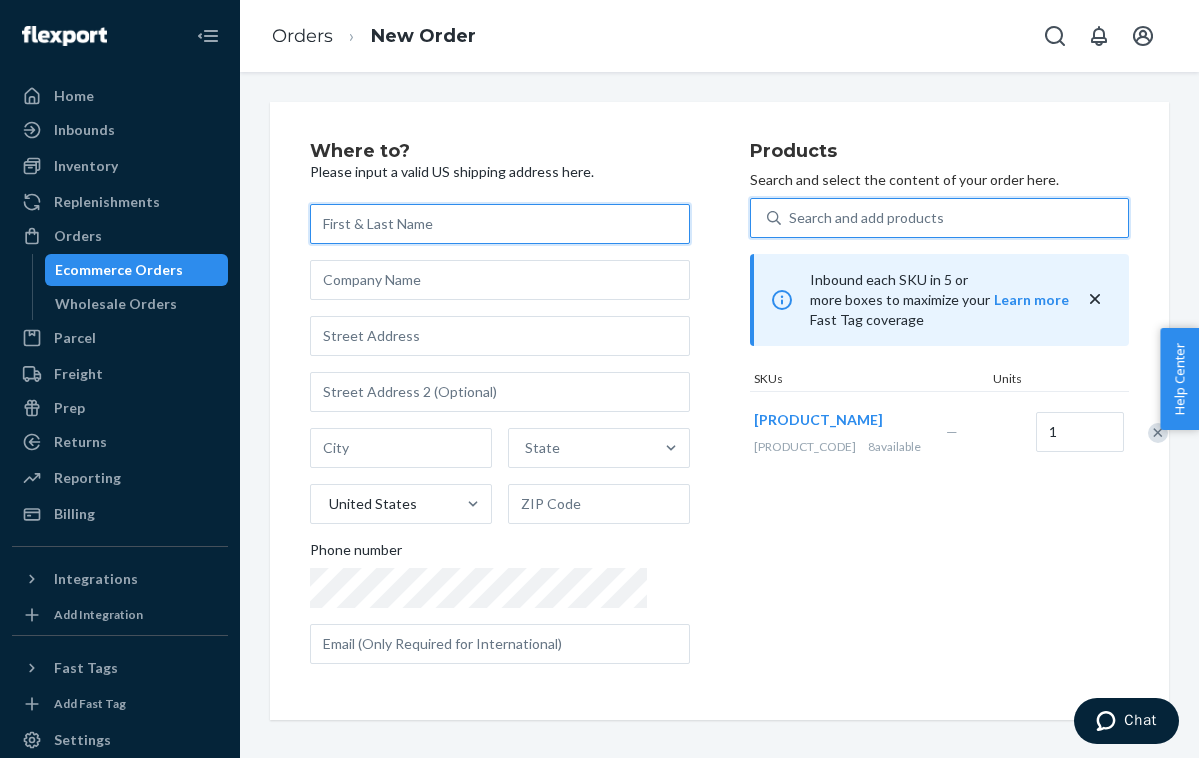 click at bounding box center (500, 224) 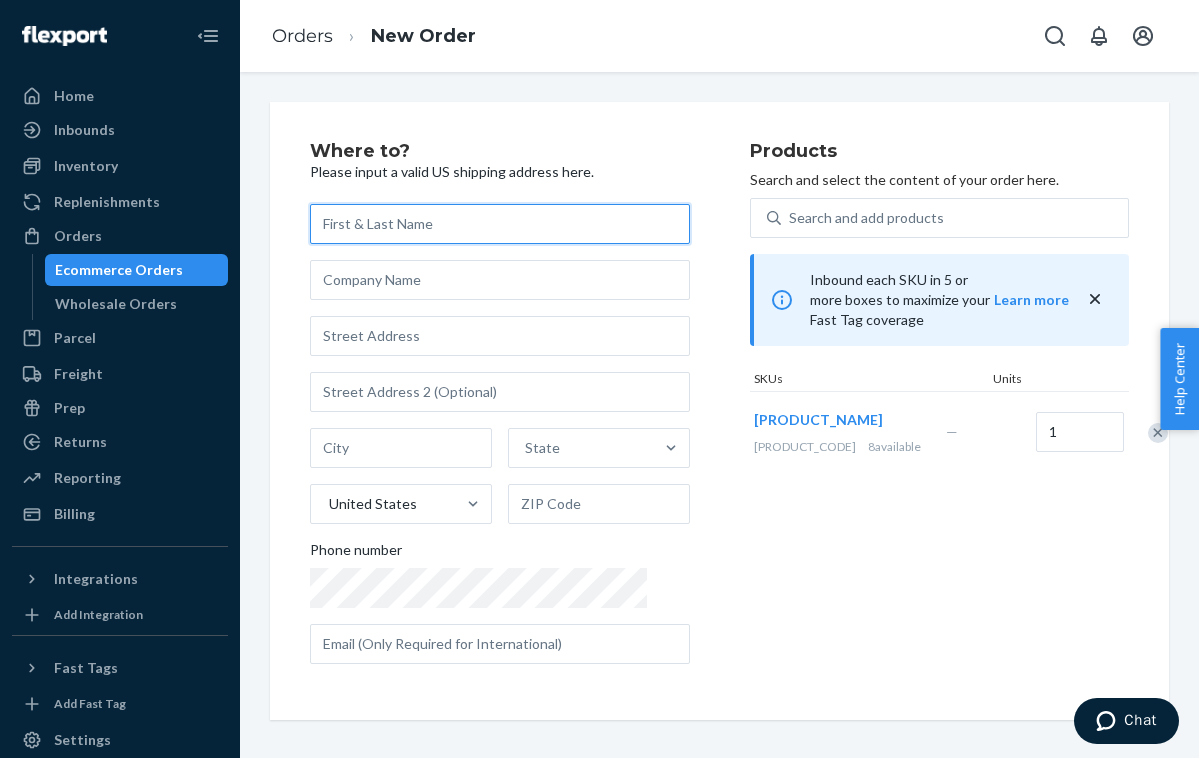 click at bounding box center (500, 224) 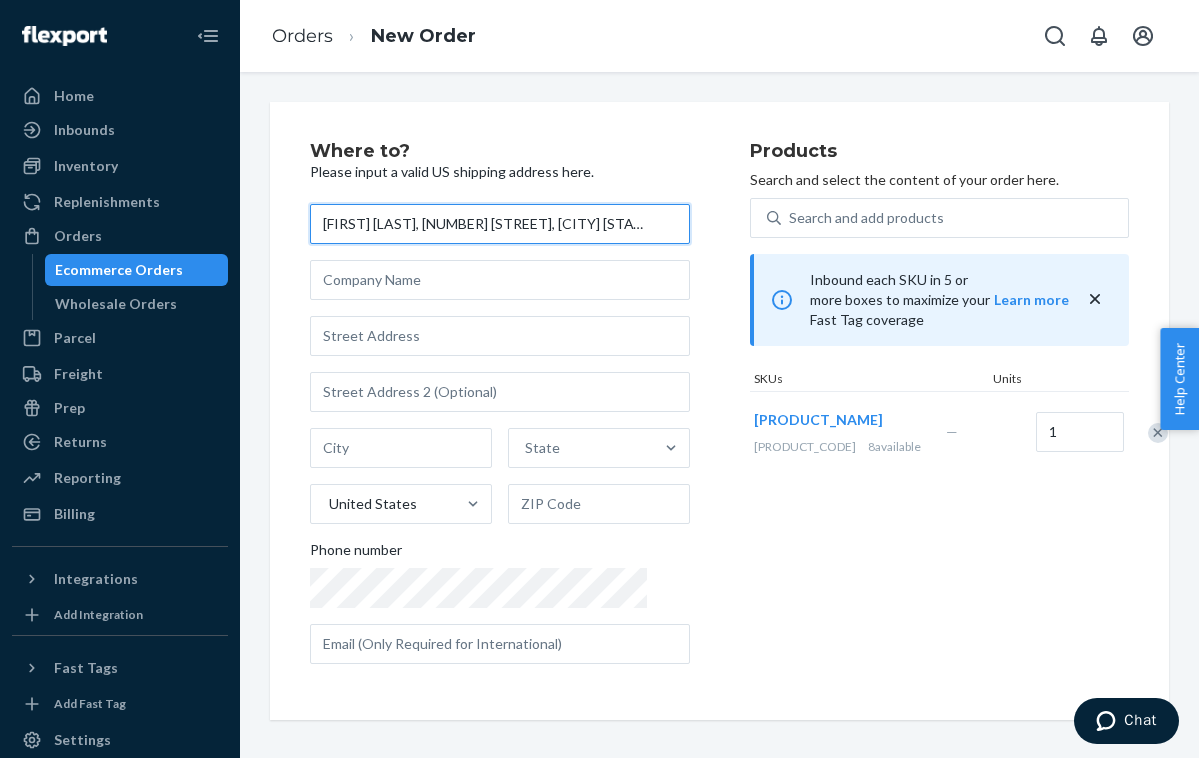 scroll, scrollTop: 0, scrollLeft: 330, axis: horizontal 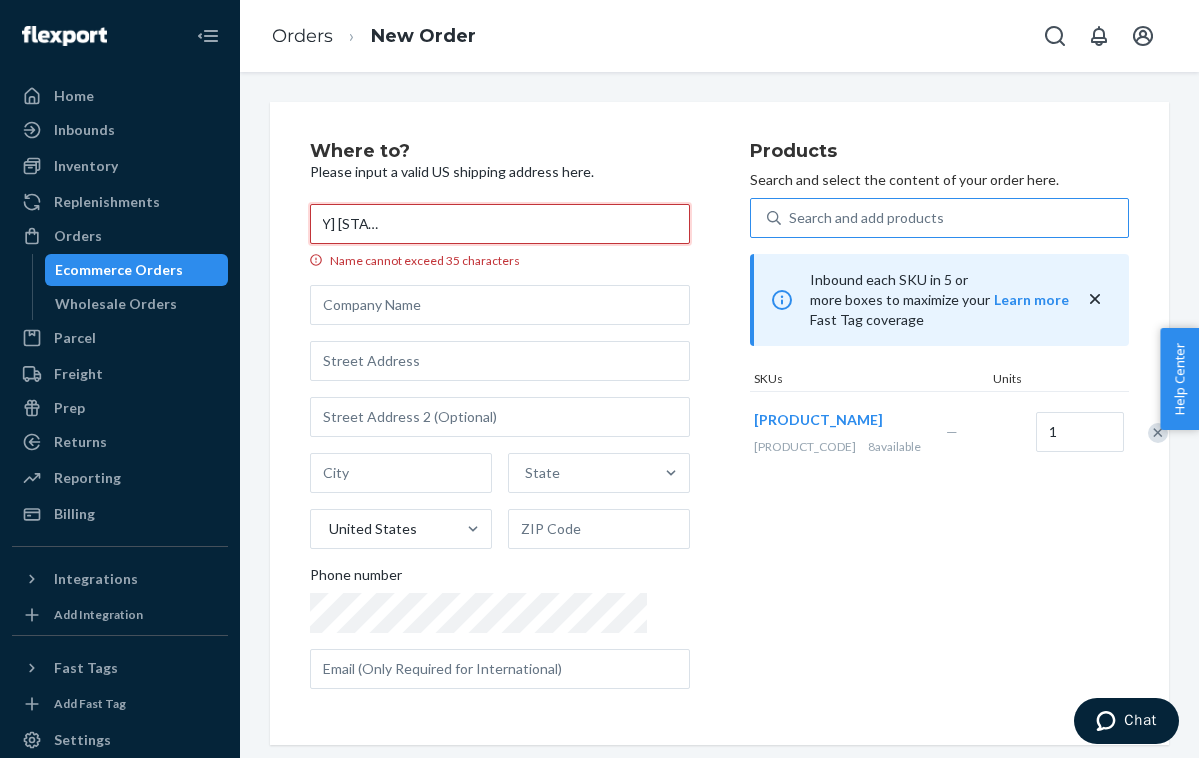 drag, startPoint x: 525, startPoint y: 222, endPoint x: 734, endPoint y: 232, distance: 209.2391 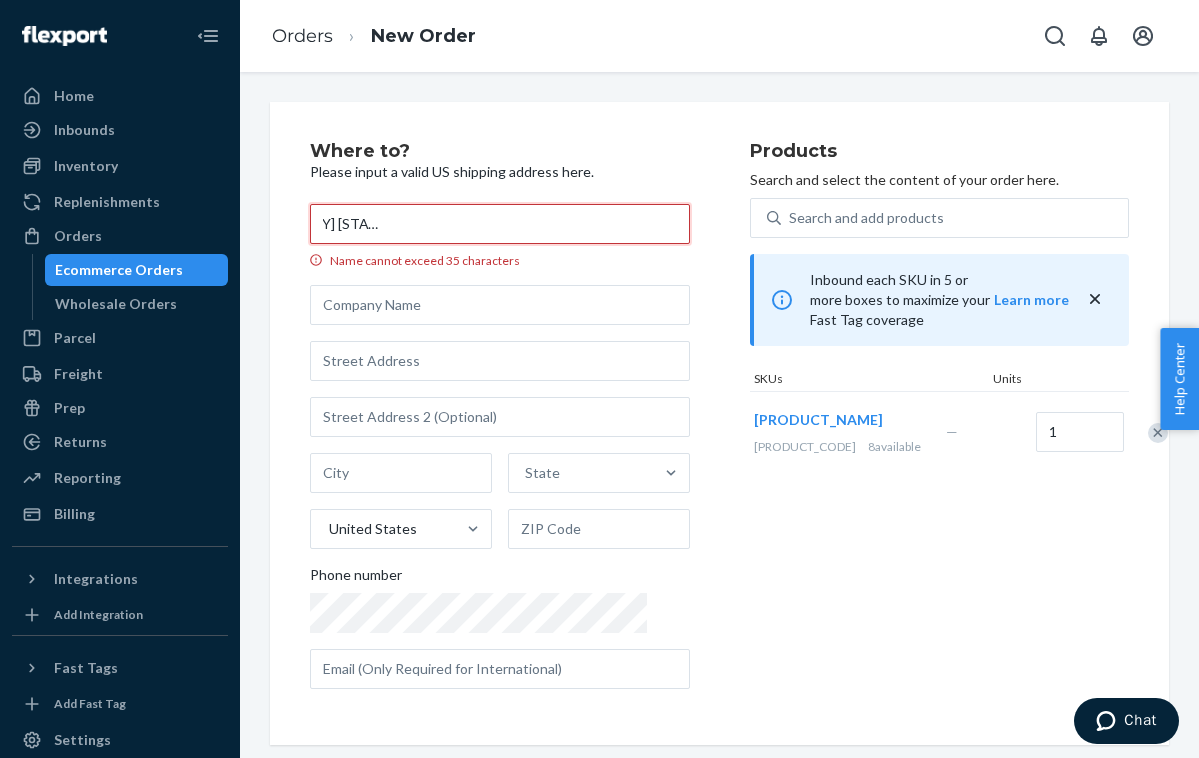 scroll, scrollTop: 0, scrollLeft: 249, axis: horizontal 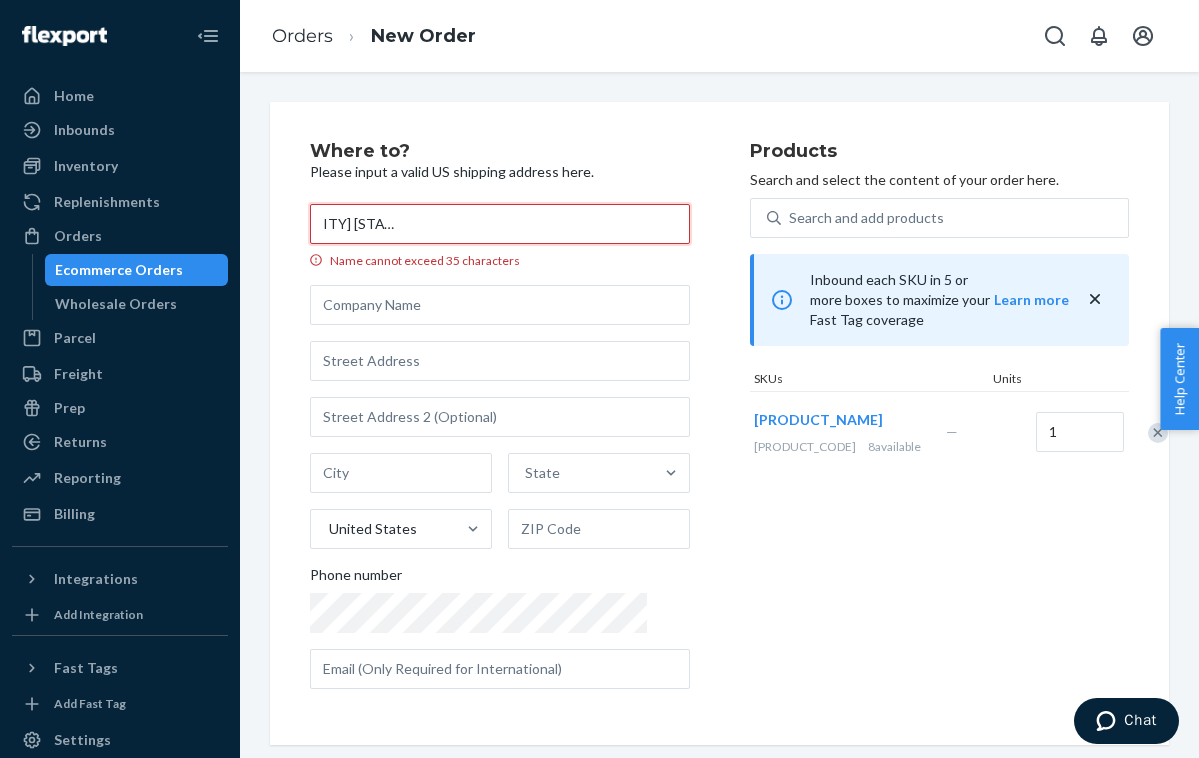 type on "[FIRST] [LAST], [NUMBER] [STREET], [CITY] [STATE] [POSTAL_CODE], [COUNTRY], [PHONE]" 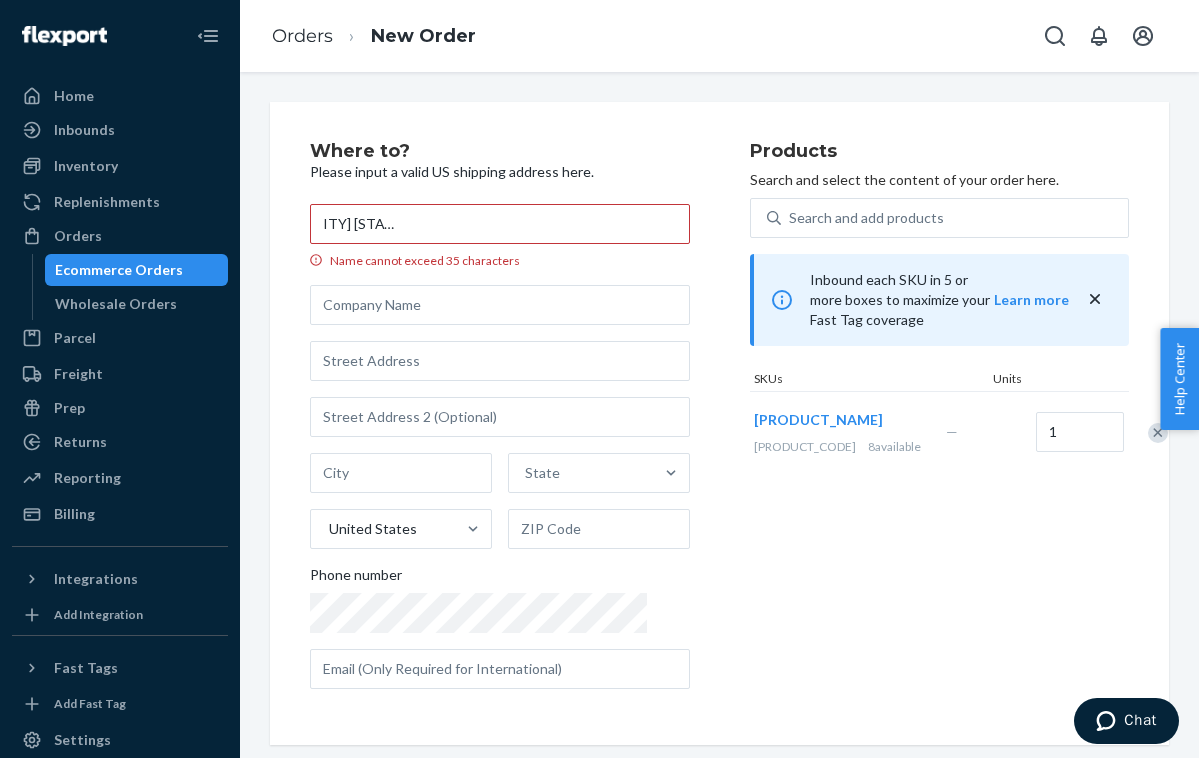 scroll, scrollTop: 0, scrollLeft: 0, axis: both 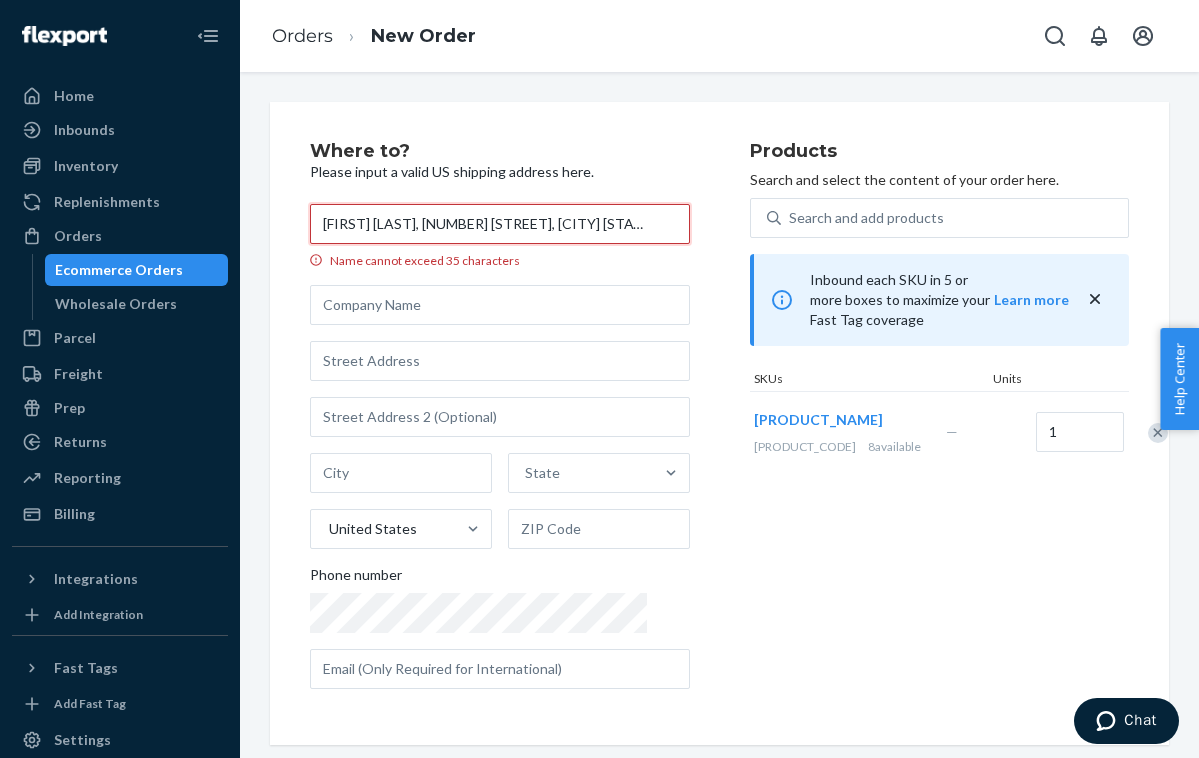 drag, startPoint x: 447, startPoint y: 221, endPoint x: 545, endPoint y: 229, distance: 98.32599 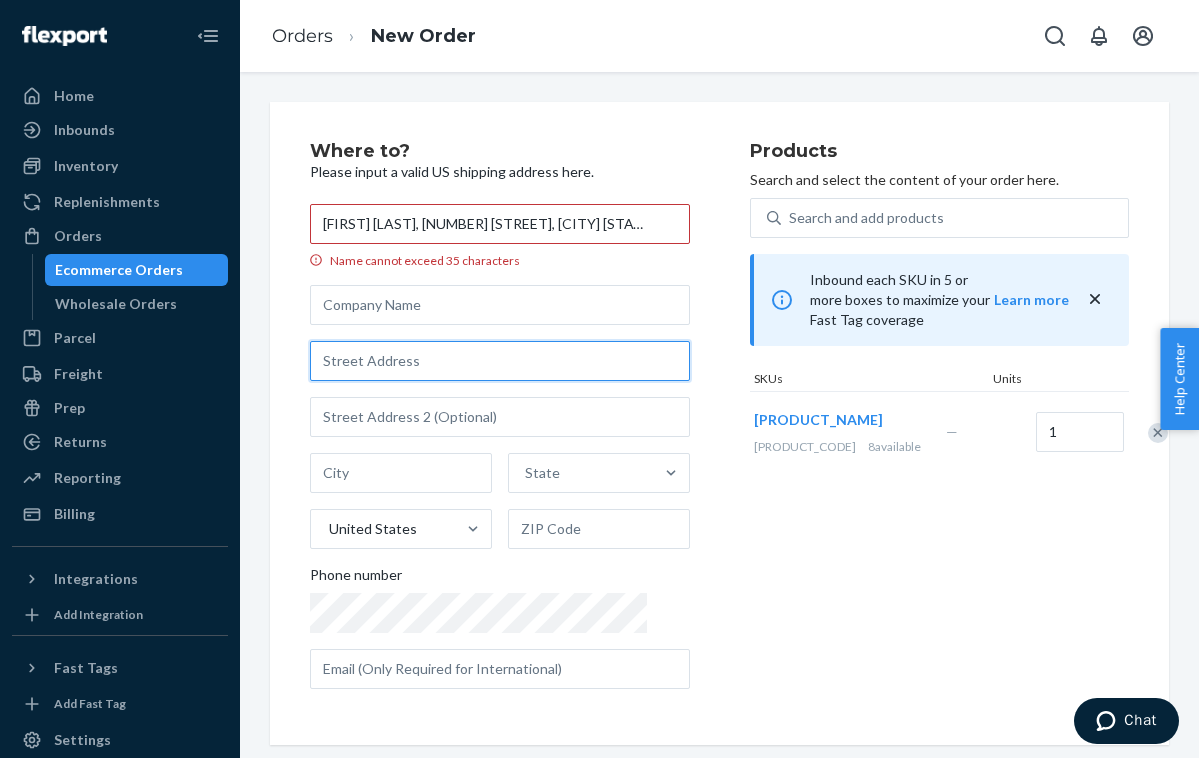 click at bounding box center (500, 361) 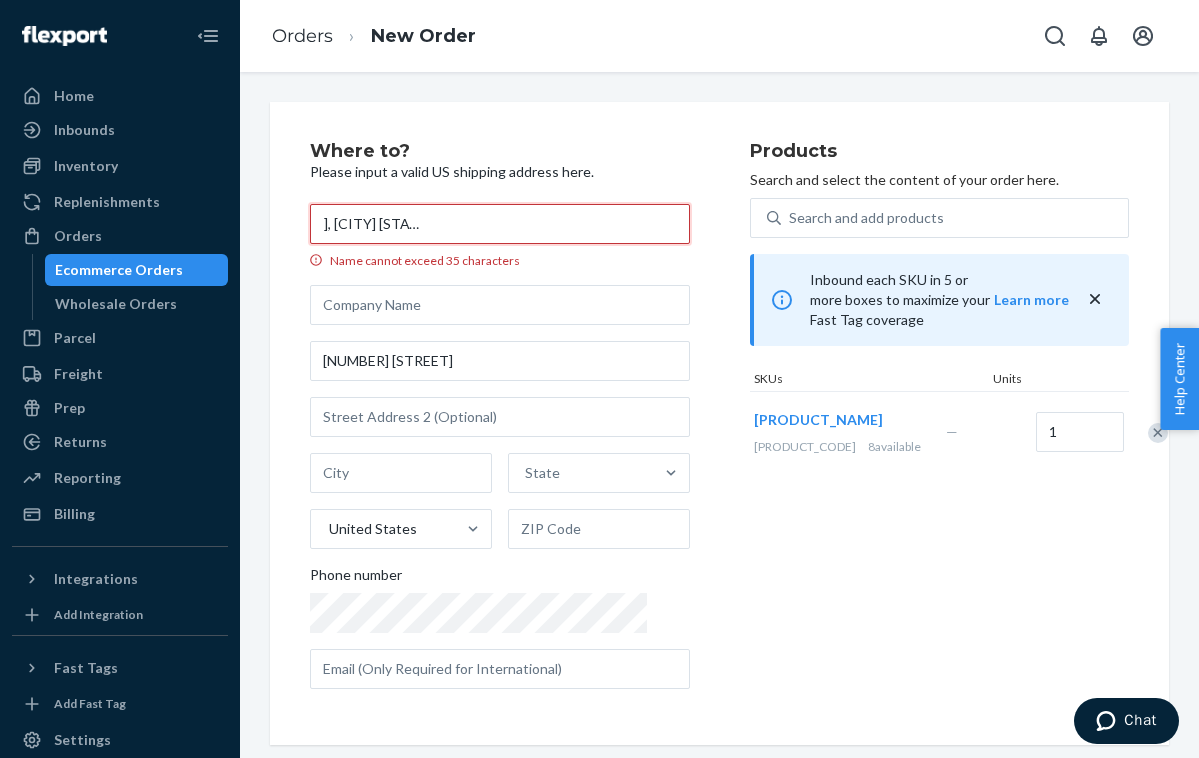 scroll, scrollTop: 0, scrollLeft: 249, axis: horizontal 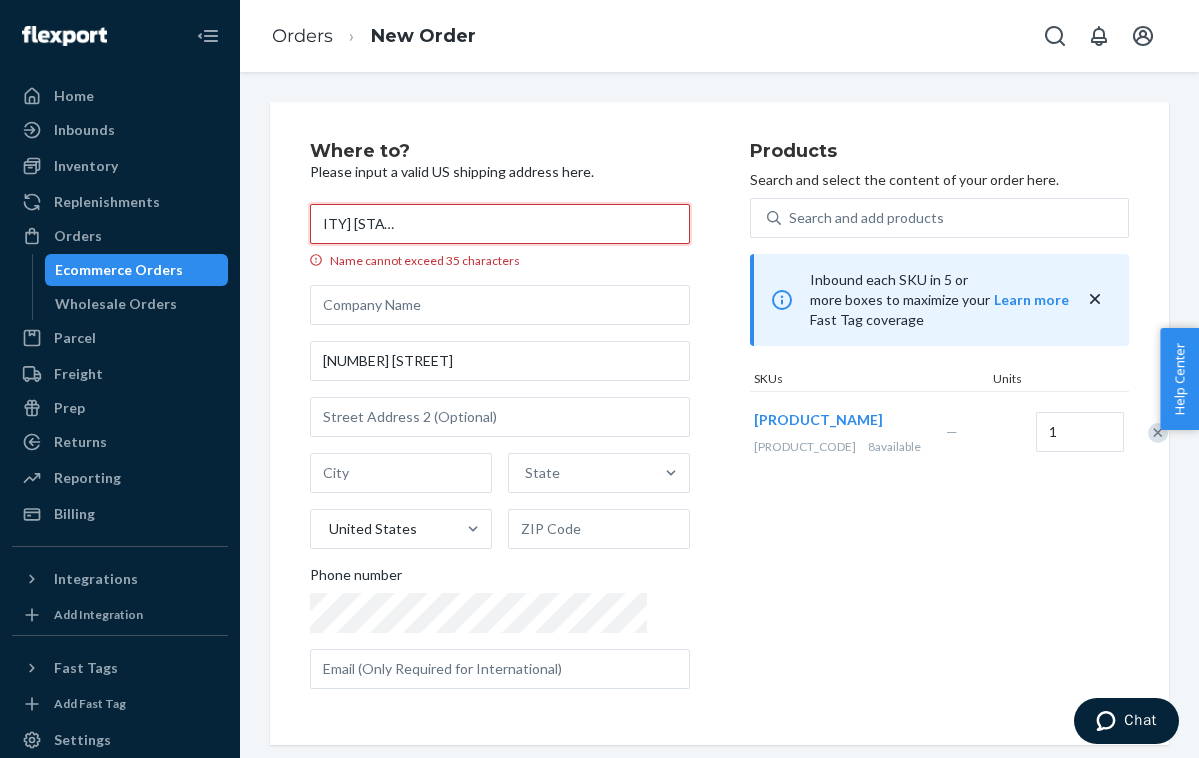 drag, startPoint x: 553, startPoint y: 223, endPoint x: 633, endPoint y: 223, distance: 80 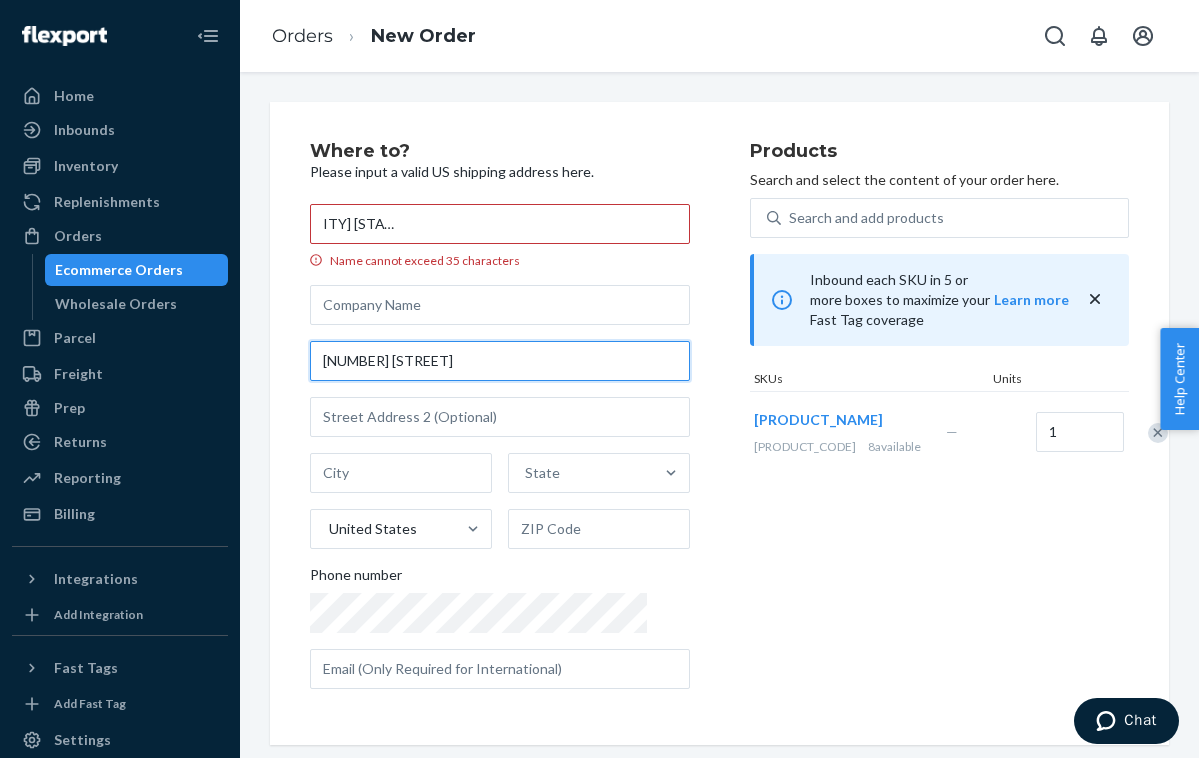 scroll, scrollTop: 0, scrollLeft: 0, axis: both 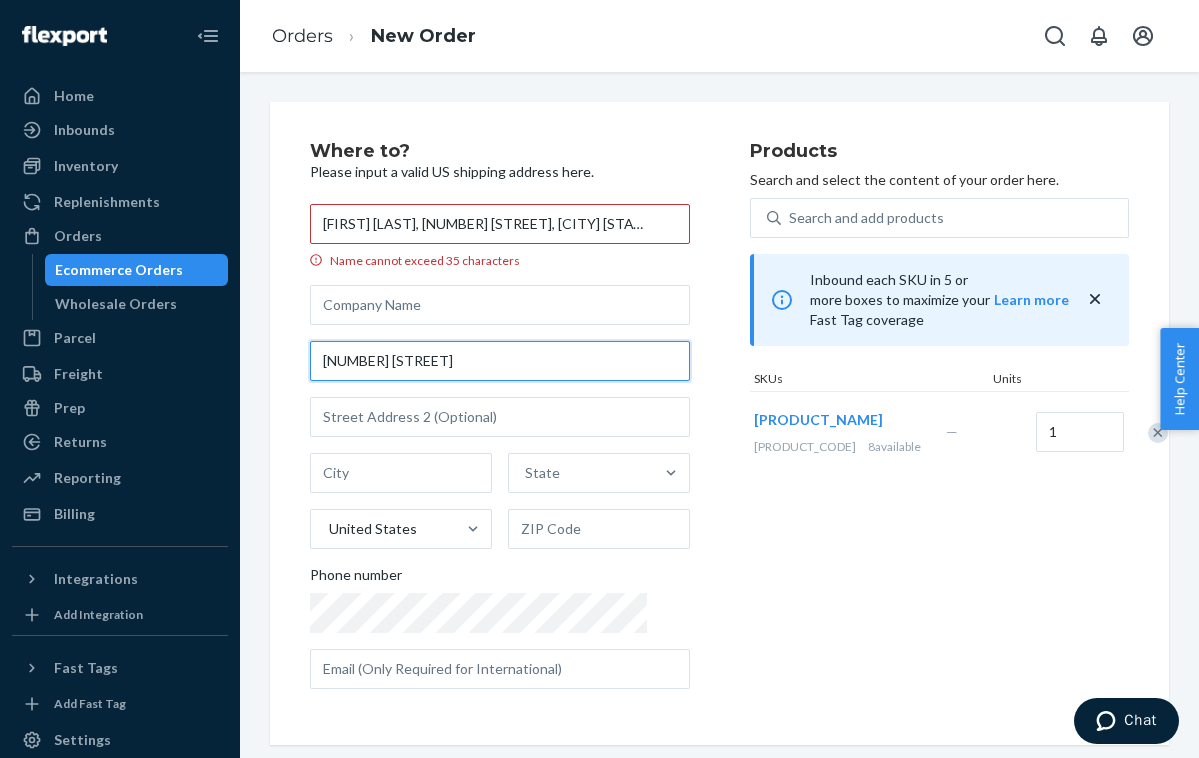 click on "[NUMBER] [STREET]" at bounding box center (500, 361) 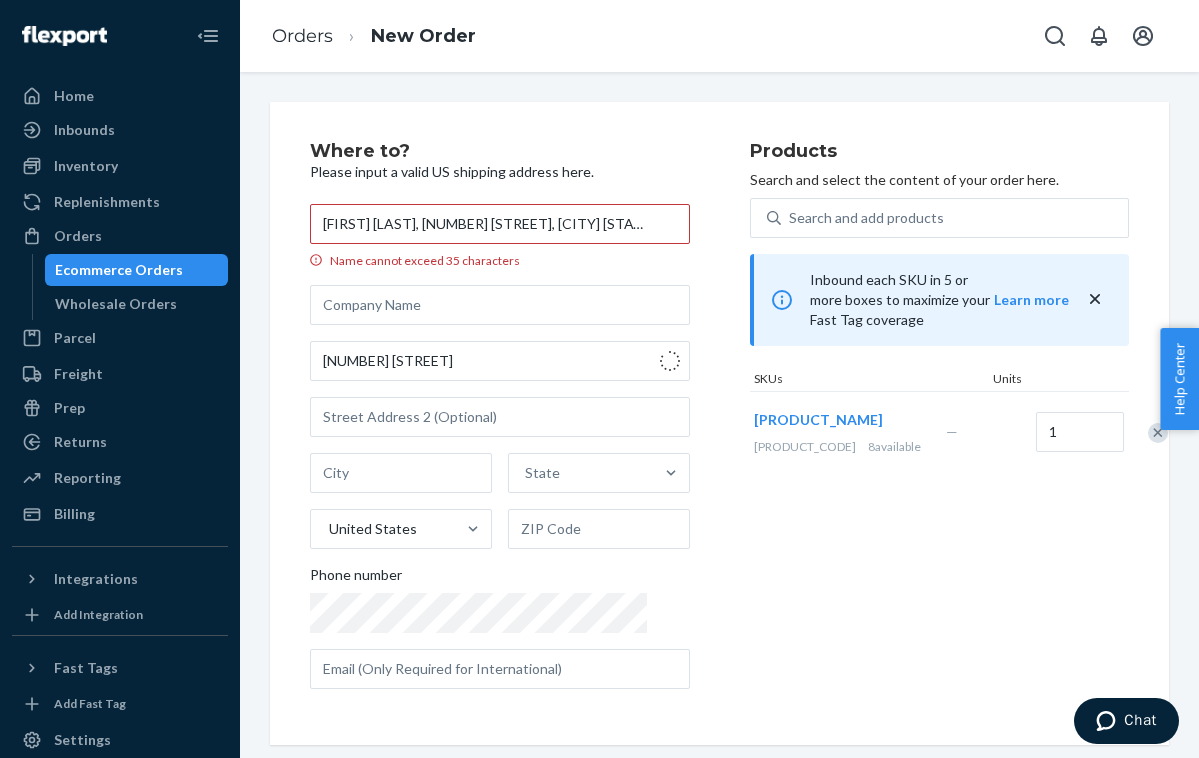type on "[NUMBER] [STREET]" 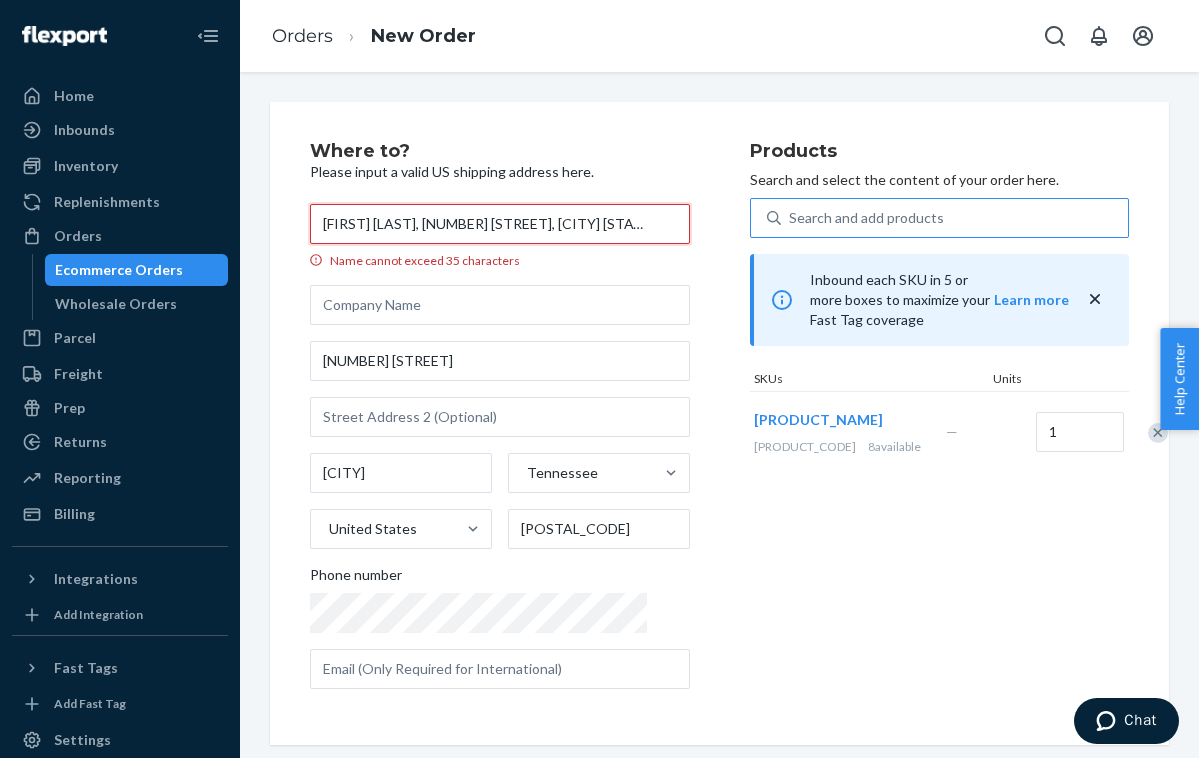 scroll, scrollTop: 0, scrollLeft: 249, axis: horizontal 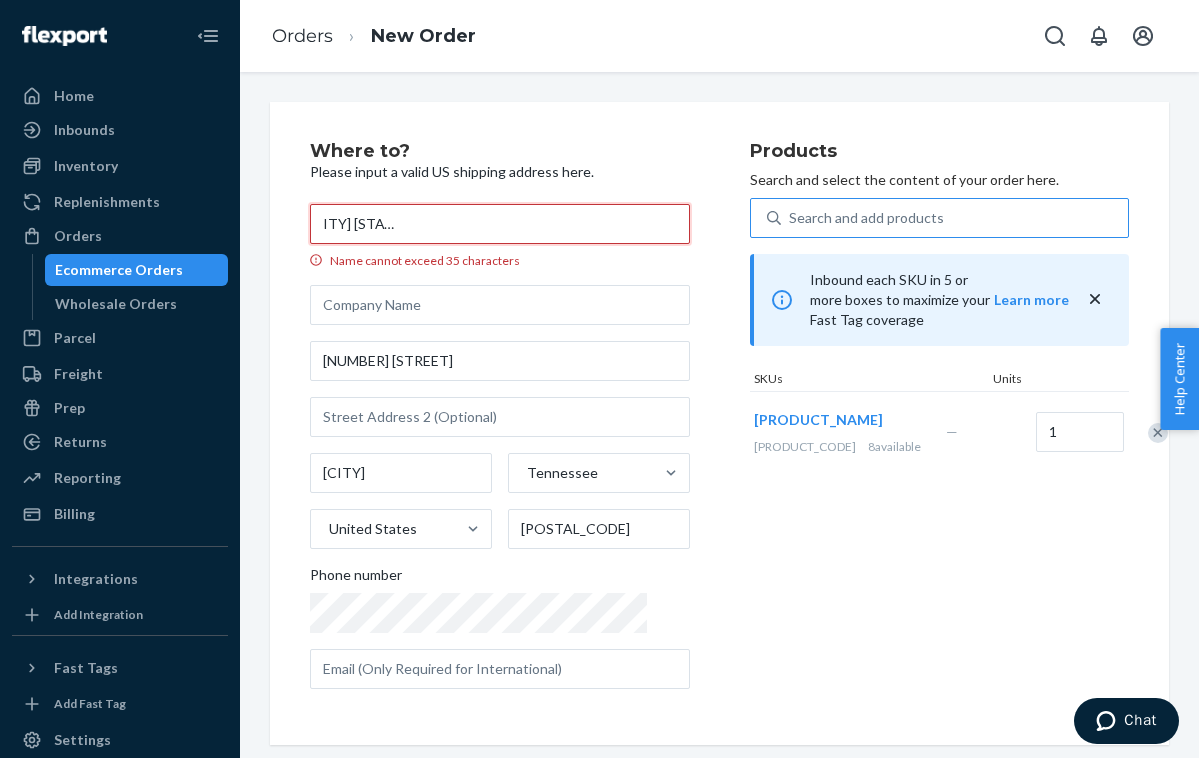 drag, startPoint x: 445, startPoint y: 222, endPoint x: 759, endPoint y: 234, distance: 314.22922 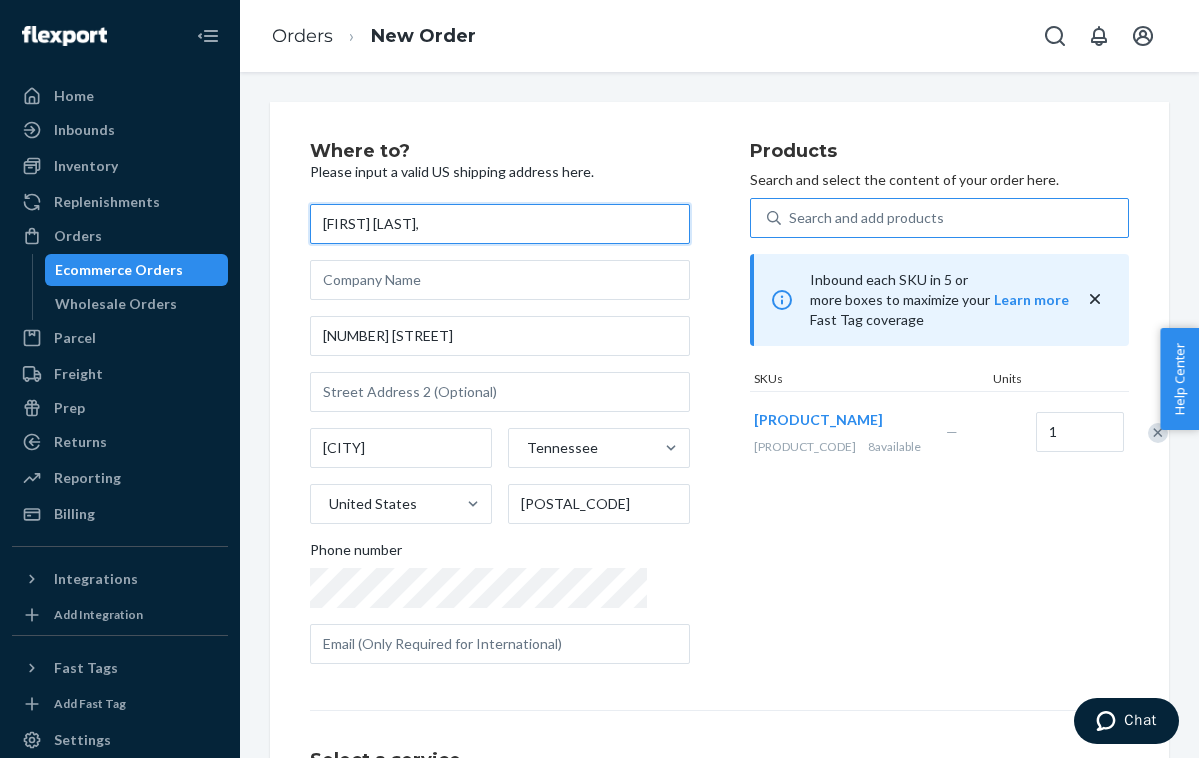 scroll, scrollTop: 0, scrollLeft: 0, axis: both 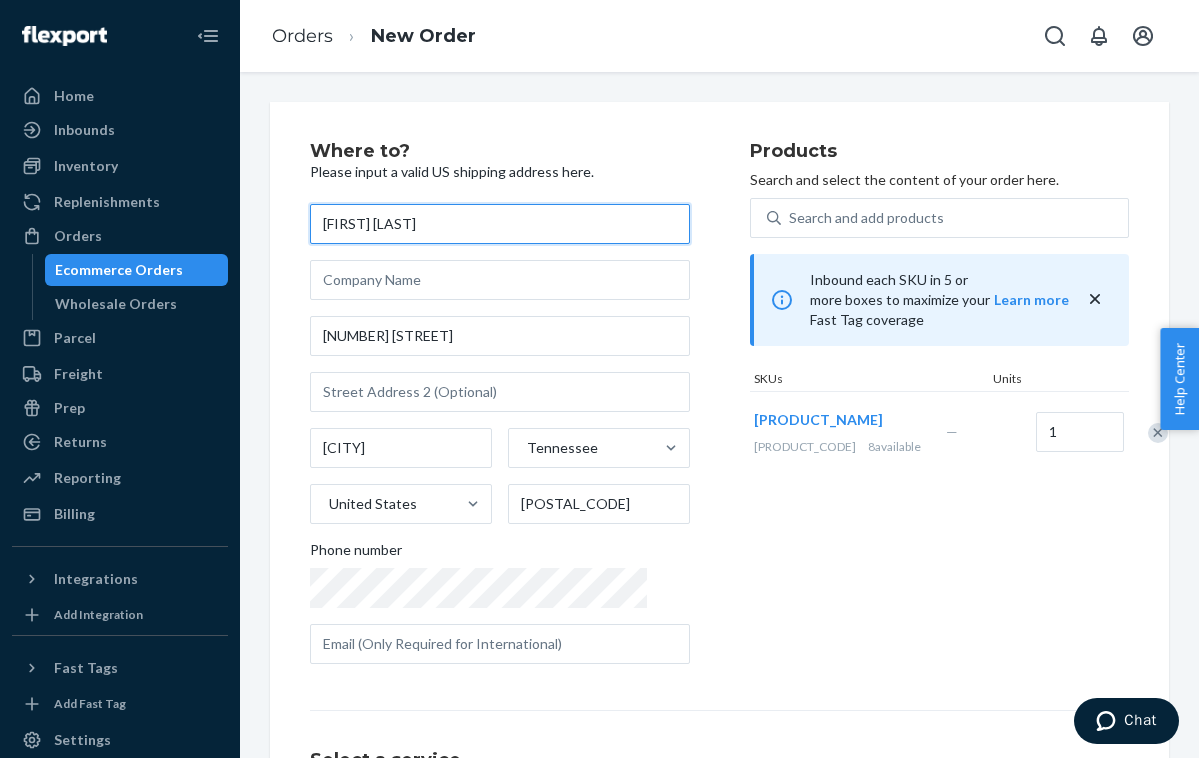 type on "[FIRST] [LAST]" 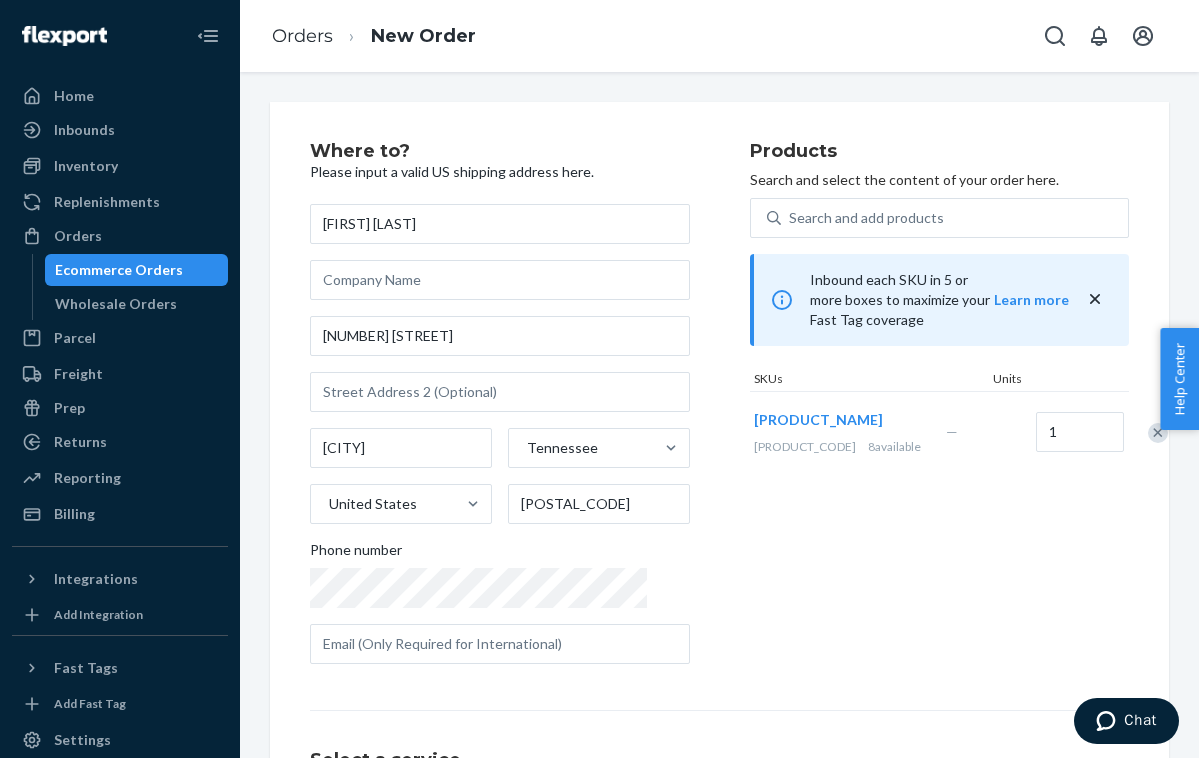 click on "Products Search and select the content of your order here. Search and add products Inbound each SKU in 5 or more boxes to maximize your Fast Tag coverage Learn more SKUs Units [PRODUCT_NAME] [PRODUCT_CODE] 8  available — 1" at bounding box center [940, 411] 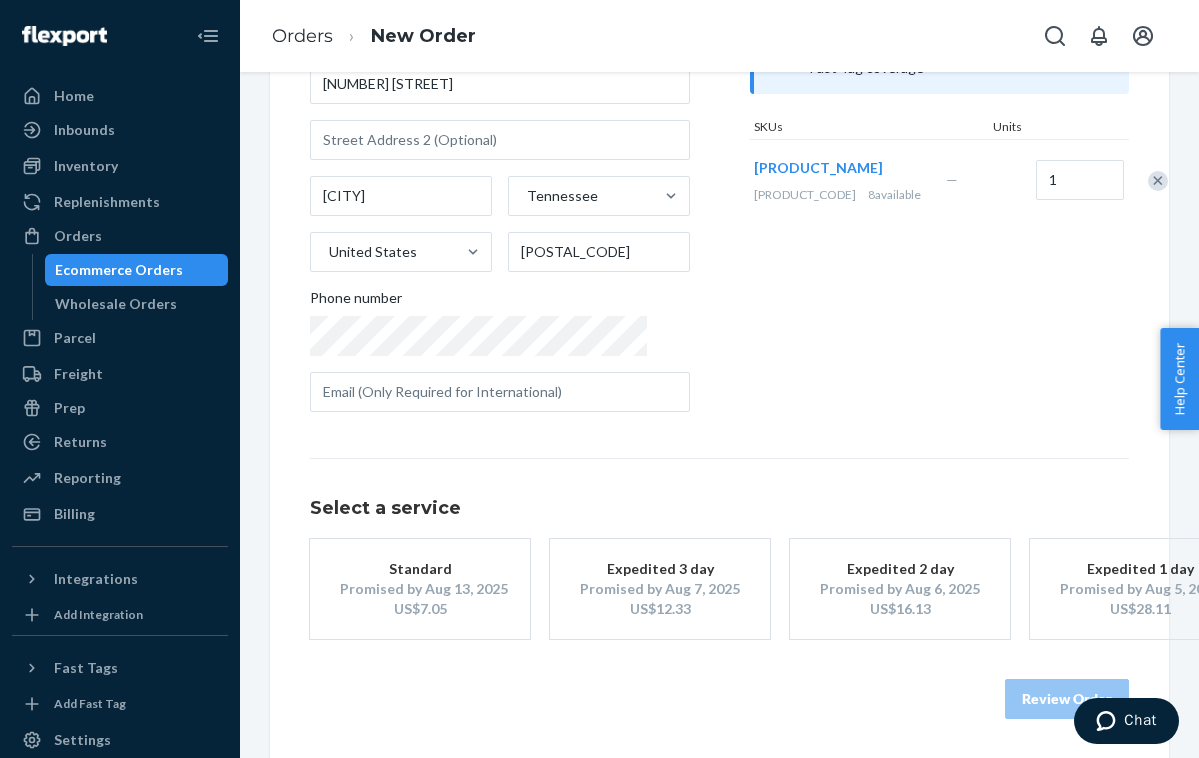 scroll, scrollTop: 251, scrollLeft: 0, axis: vertical 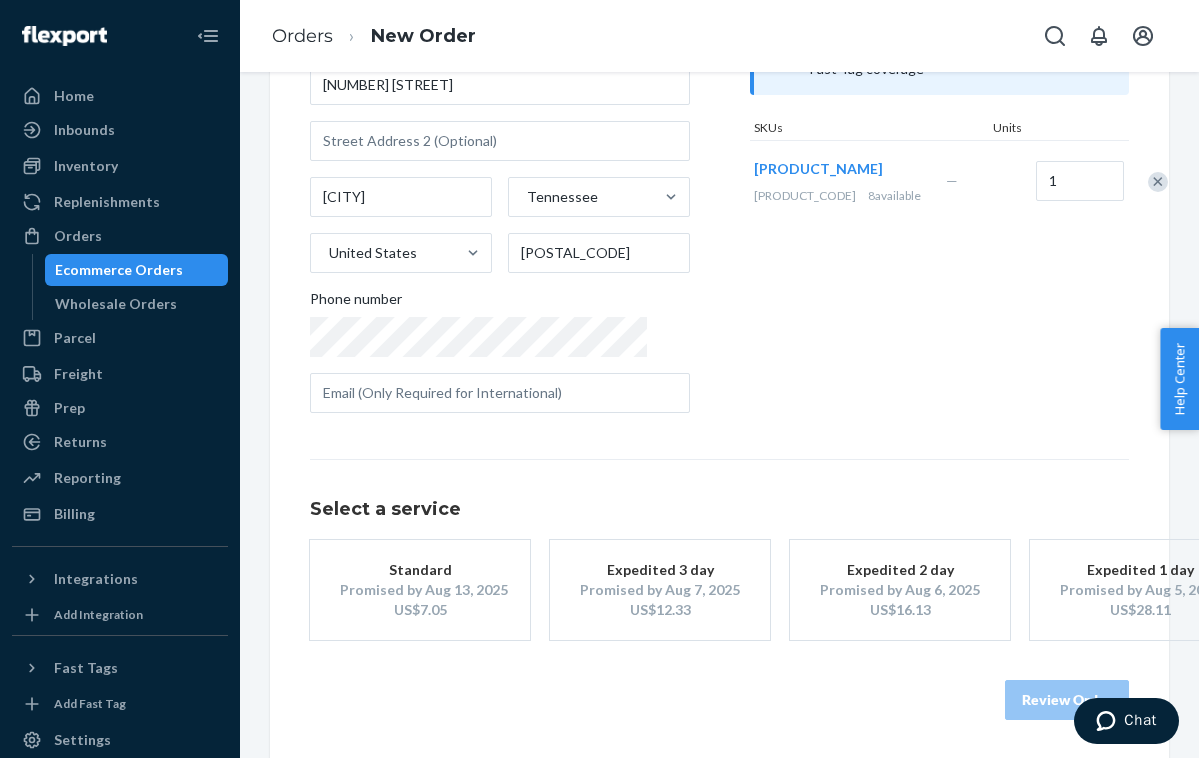 click on "Promised by Aug 13, 2025" at bounding box center (420, 590) 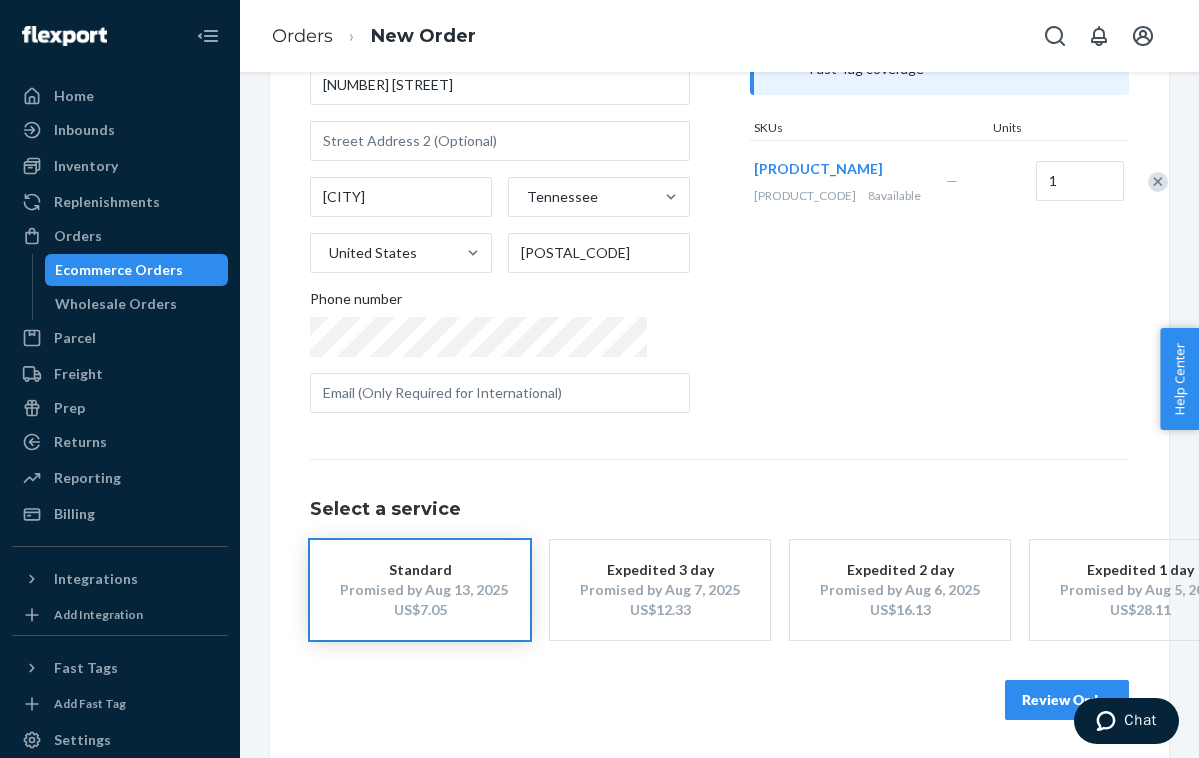 click on "Review Order" at bounding box center [1067, 700] 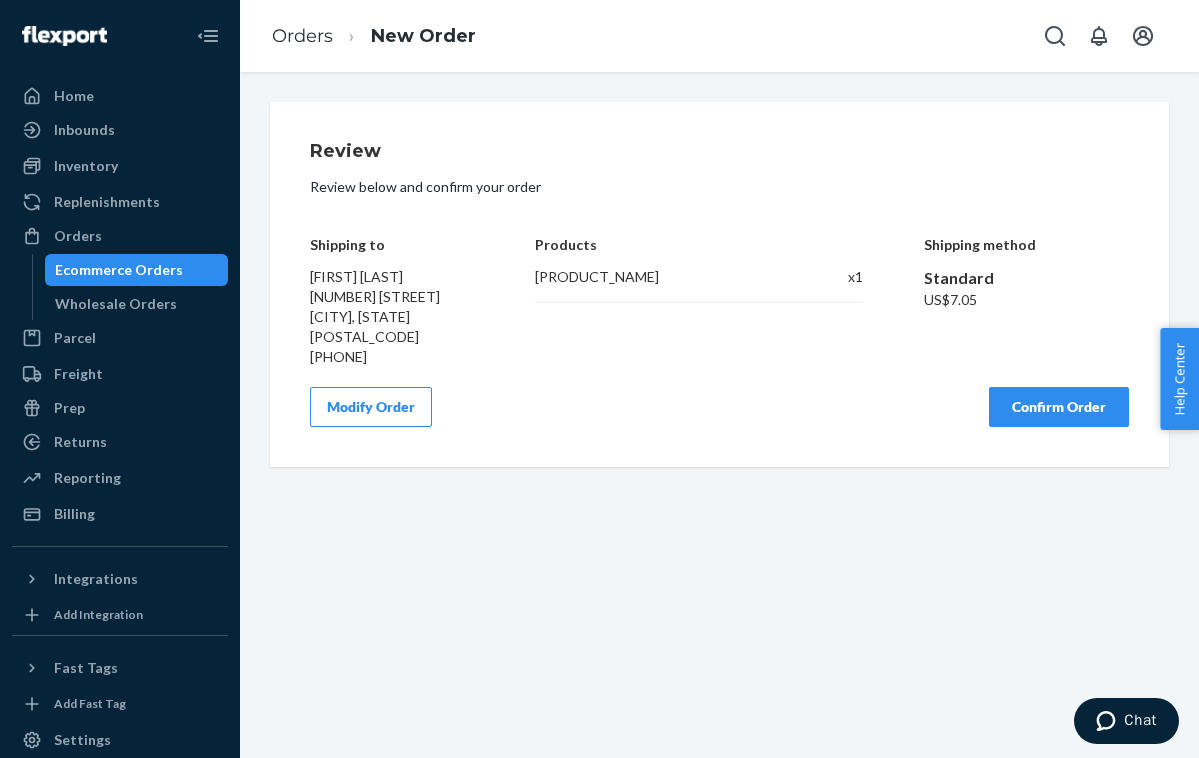 scroll, scrollTop: 0, scrollLeft: 0, axis: both 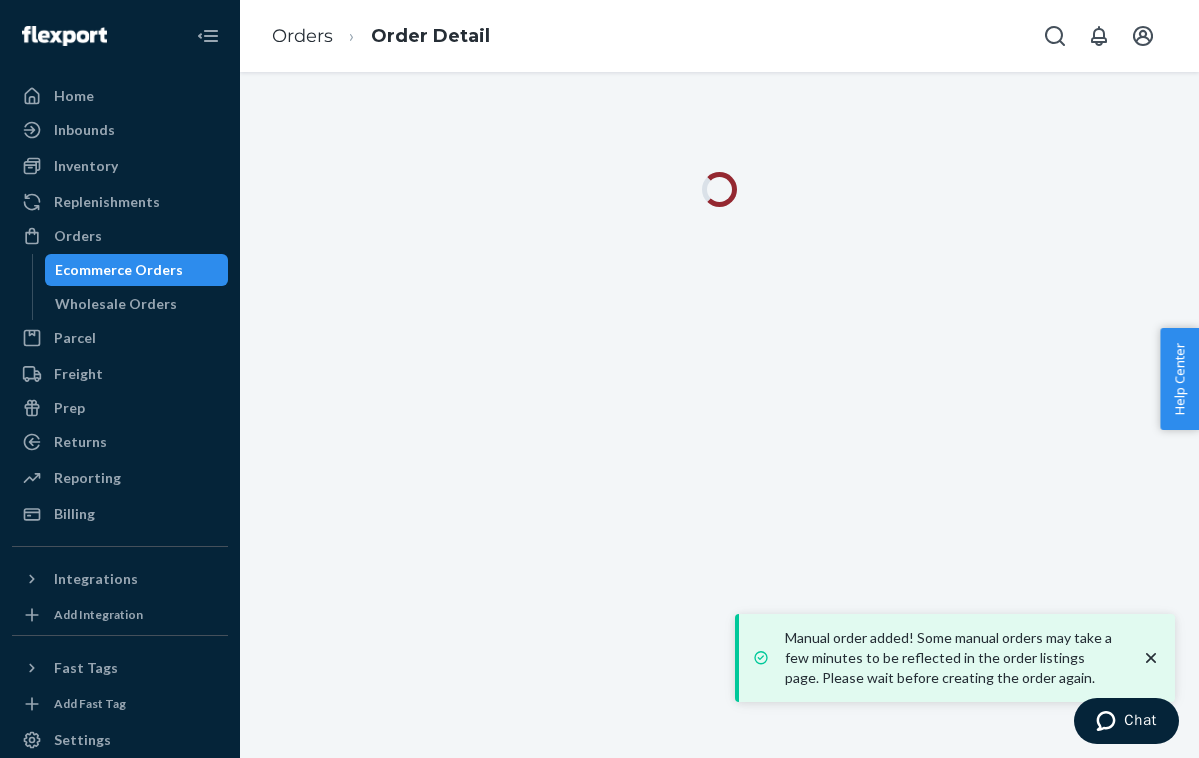 click on "Manual order added! Some manual orders may take a few minutes to be reflected in the order listings page.
Please wait before creating the order again." at bounding box center [957, 658] 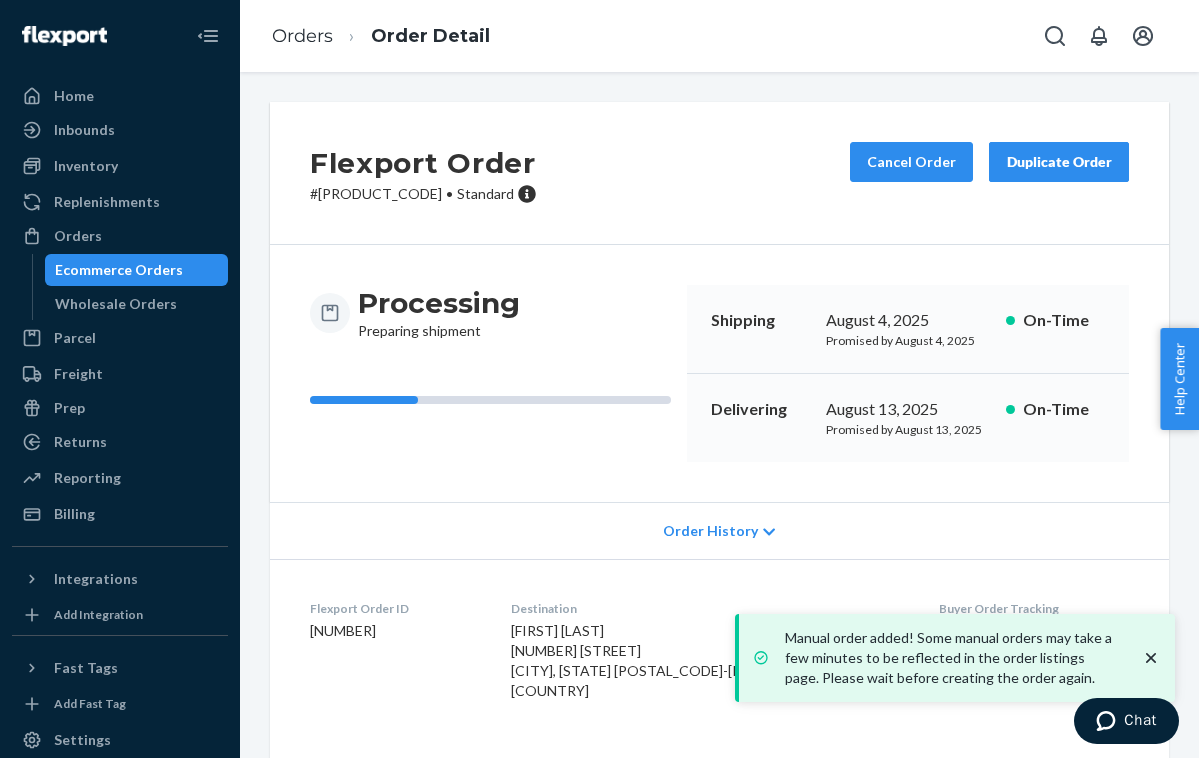 click 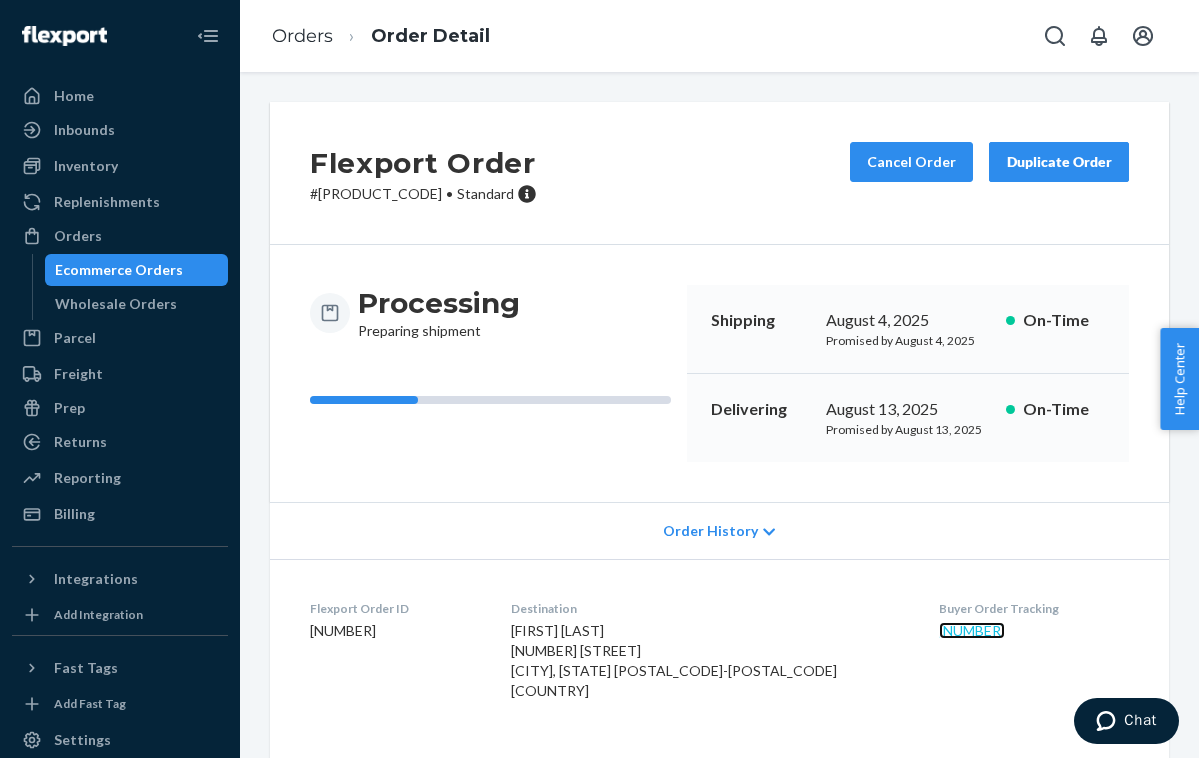click on "[NUMBER]" at bounding box center [972, 630] 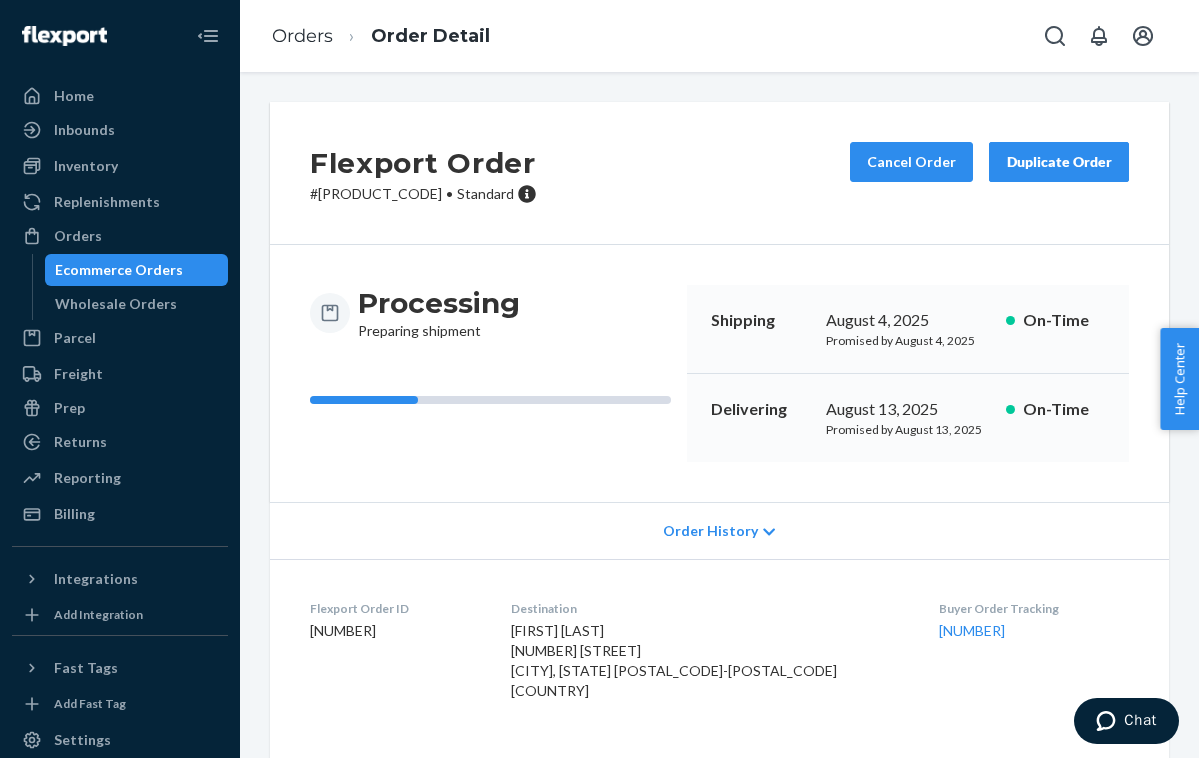 click on "Ecommerce Orders" at bounding box center (119, 270) 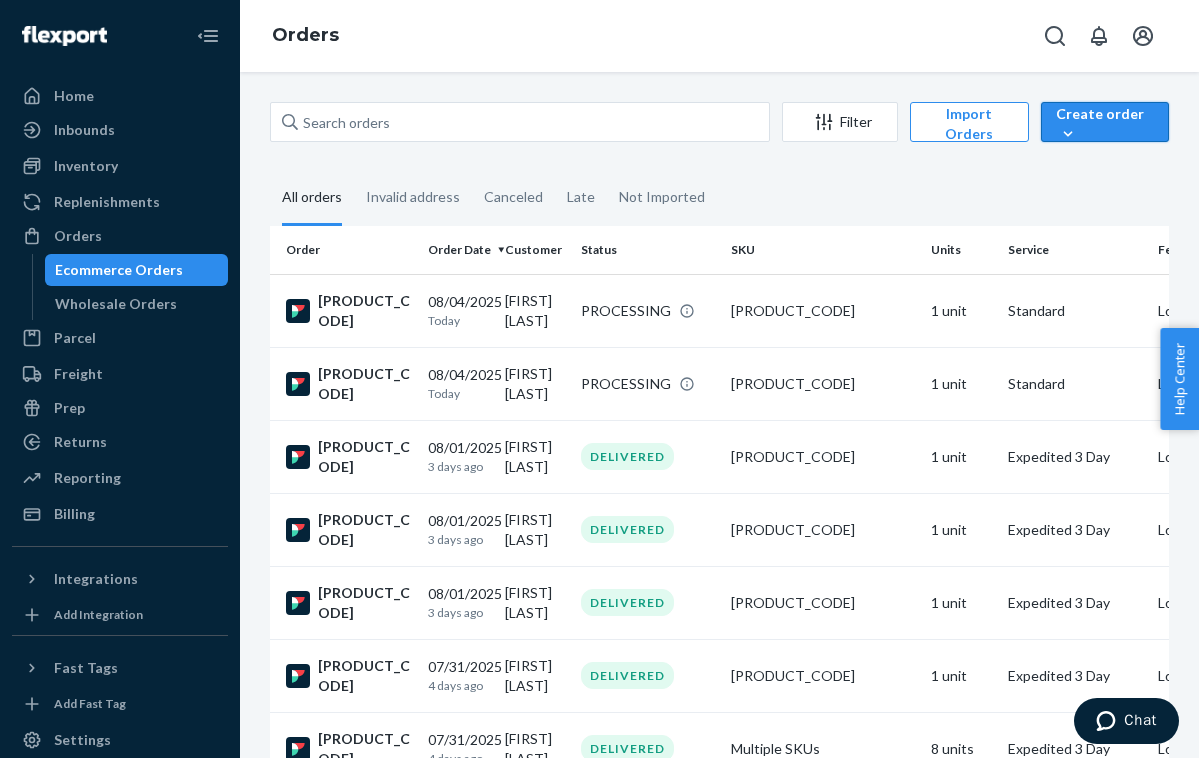 click on "Create order" at bounding box center [1105, 124] 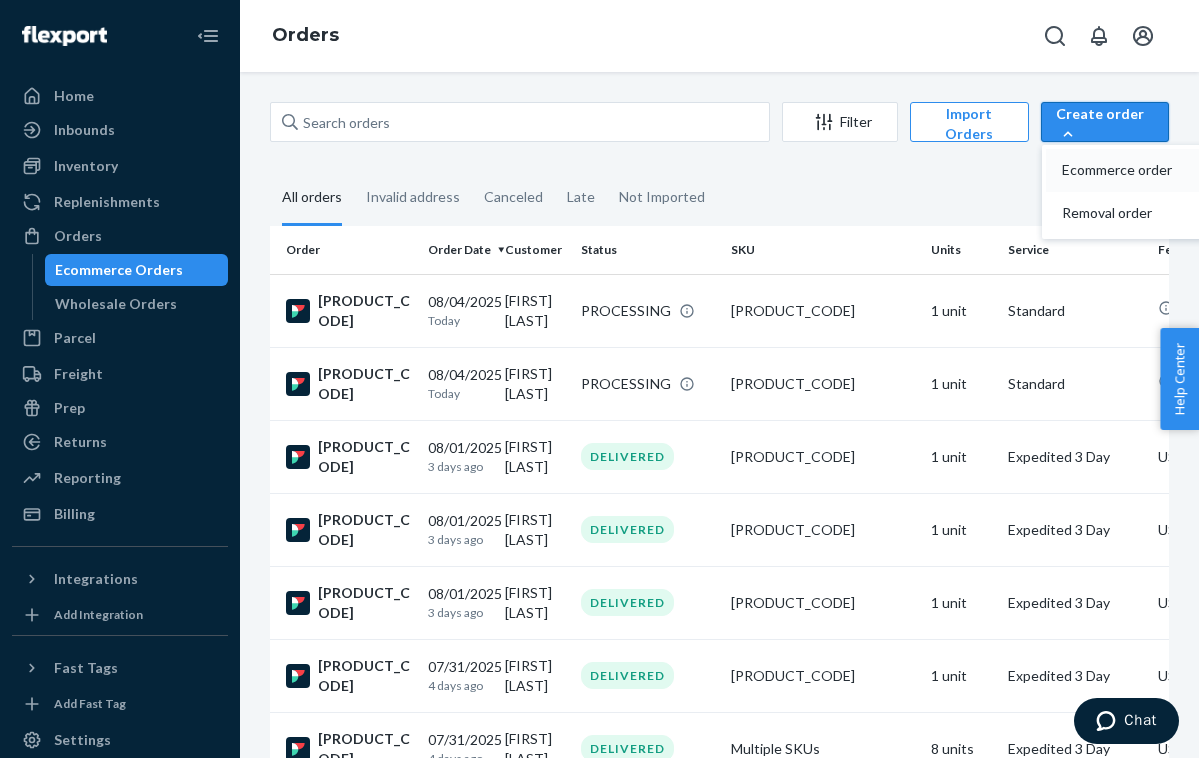 click on "Ecommerce order" at bounding box center [1142, 170] 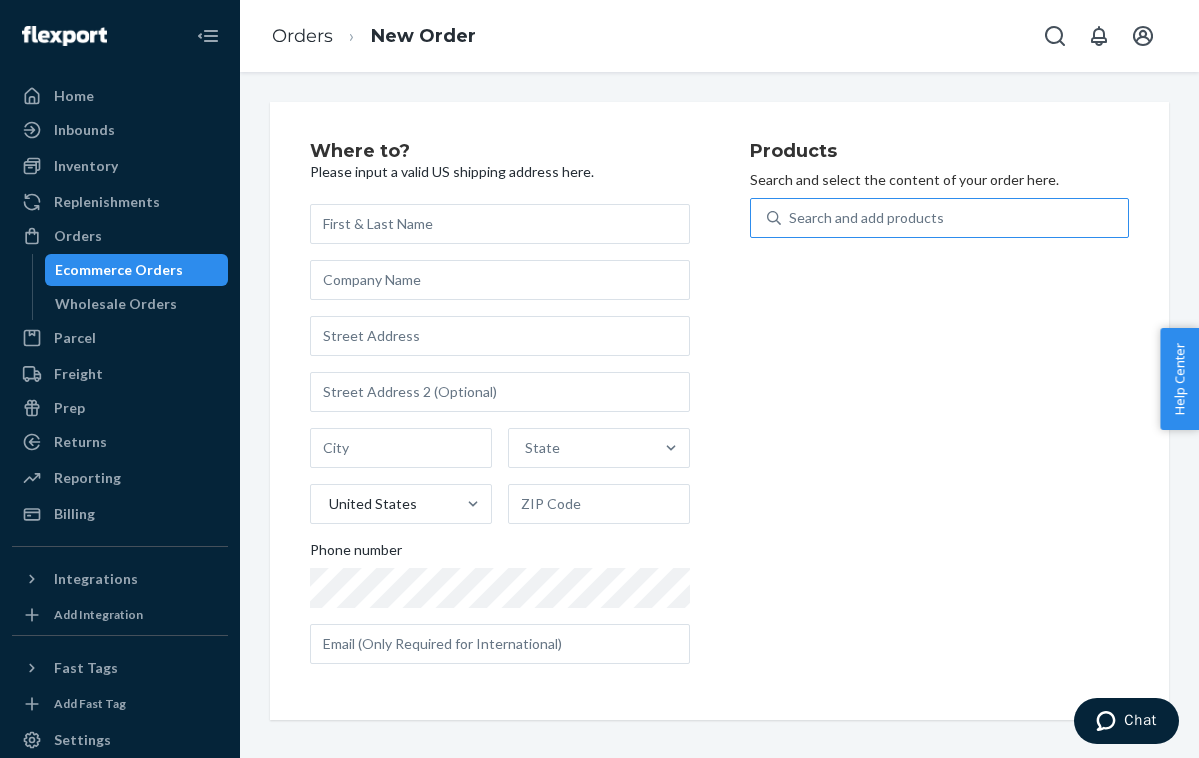 click on "Search and add products" at bounding box center (955, 218) 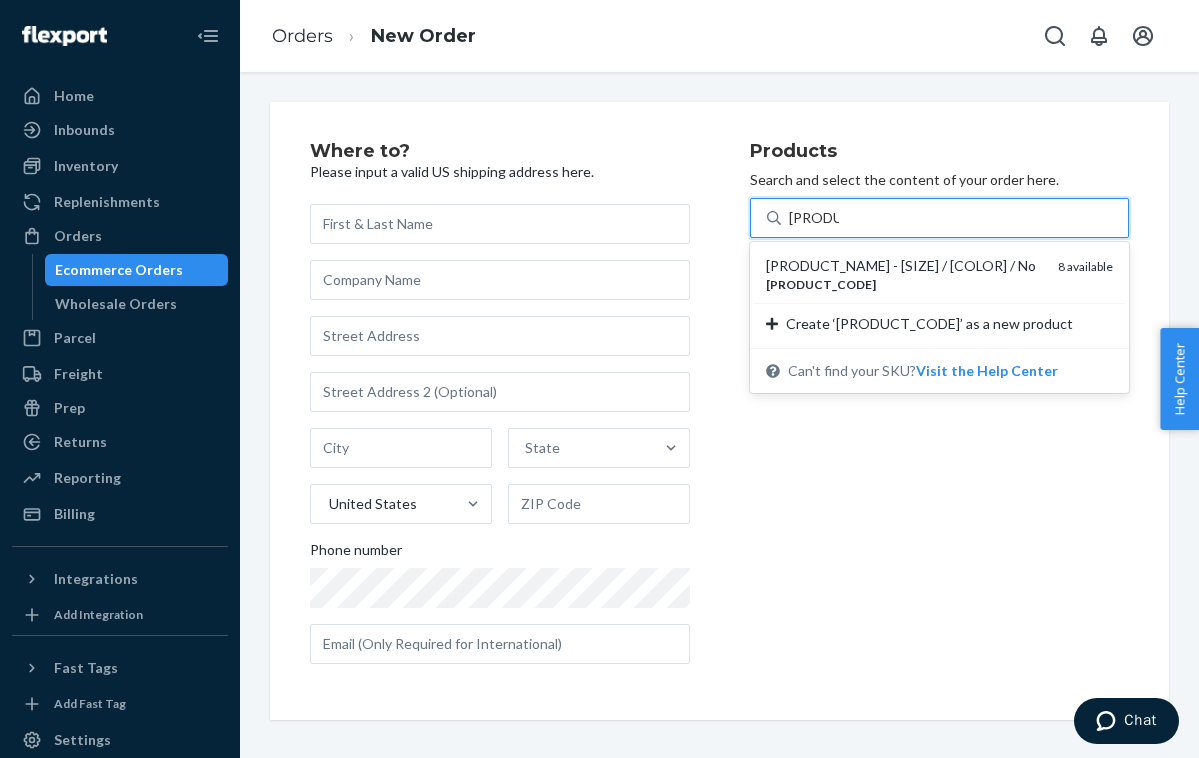 type on "[PRODUCT_CODE]" 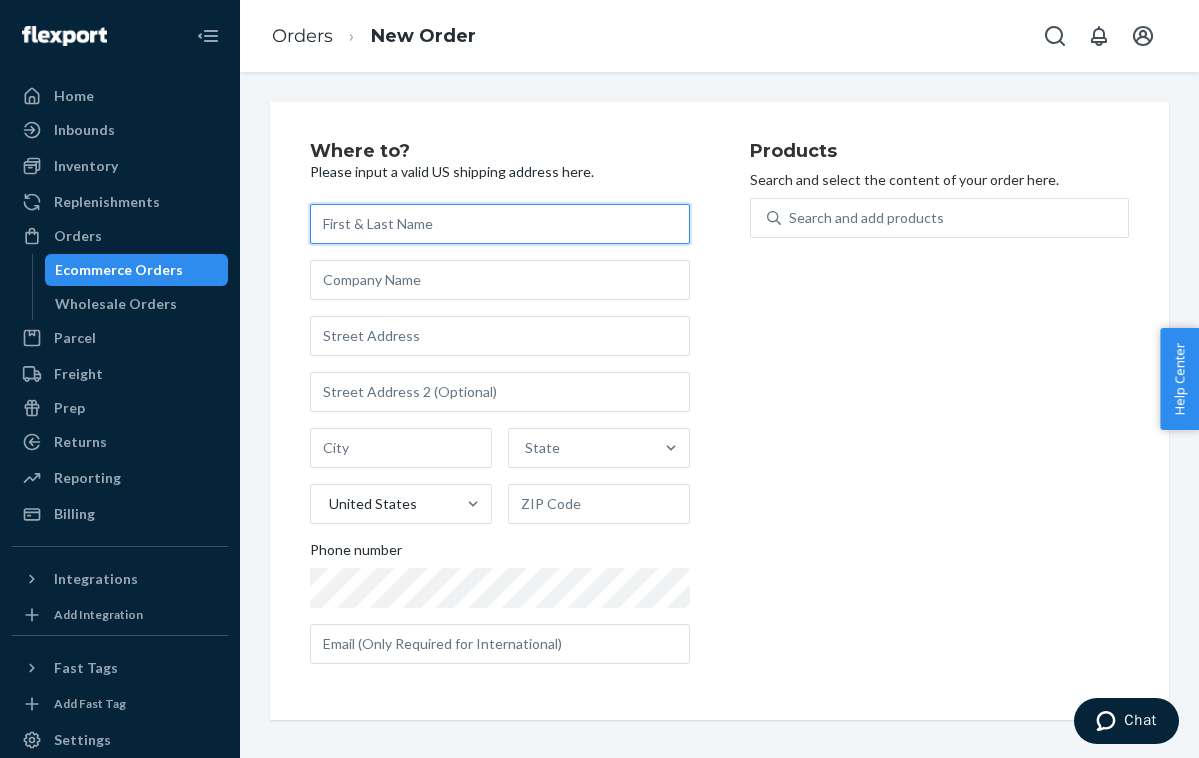click at bounding box center (500, 224) 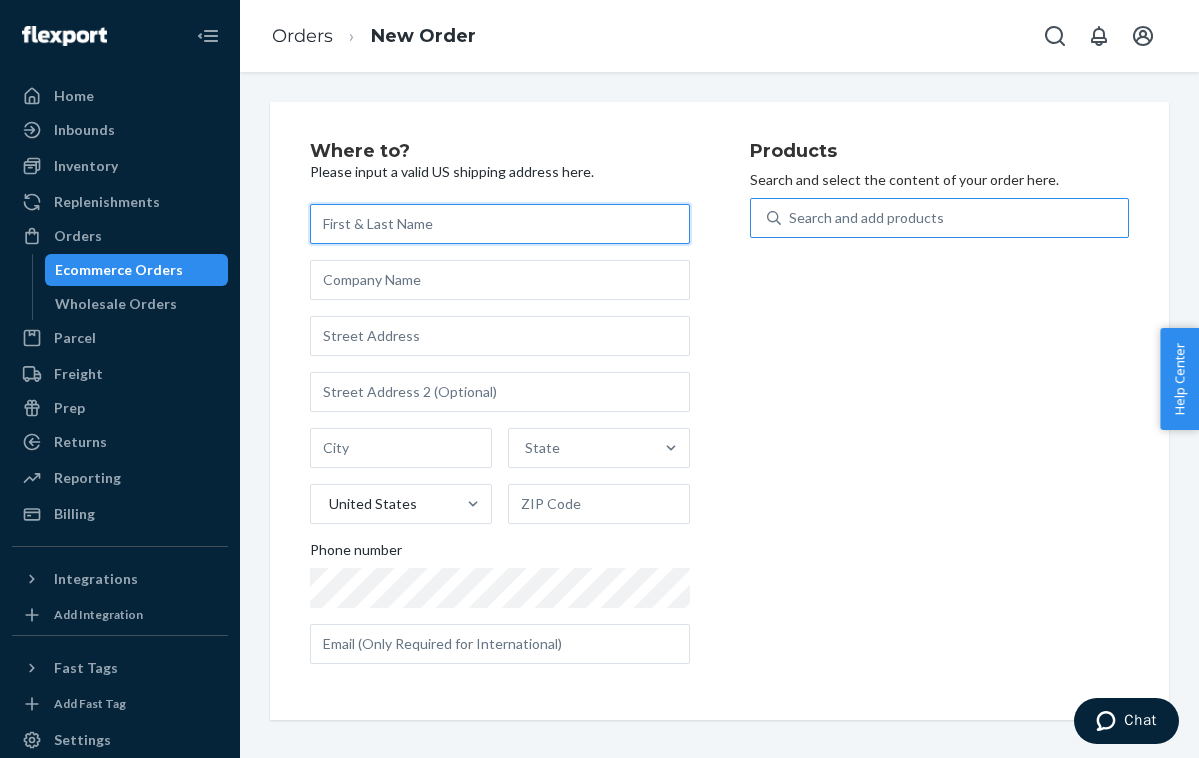 paste on "[FIRST] [LAST], [NUMBER] [STREET], [CITY] [STATE] [POSTAL_CODE], [COUNTRY]" 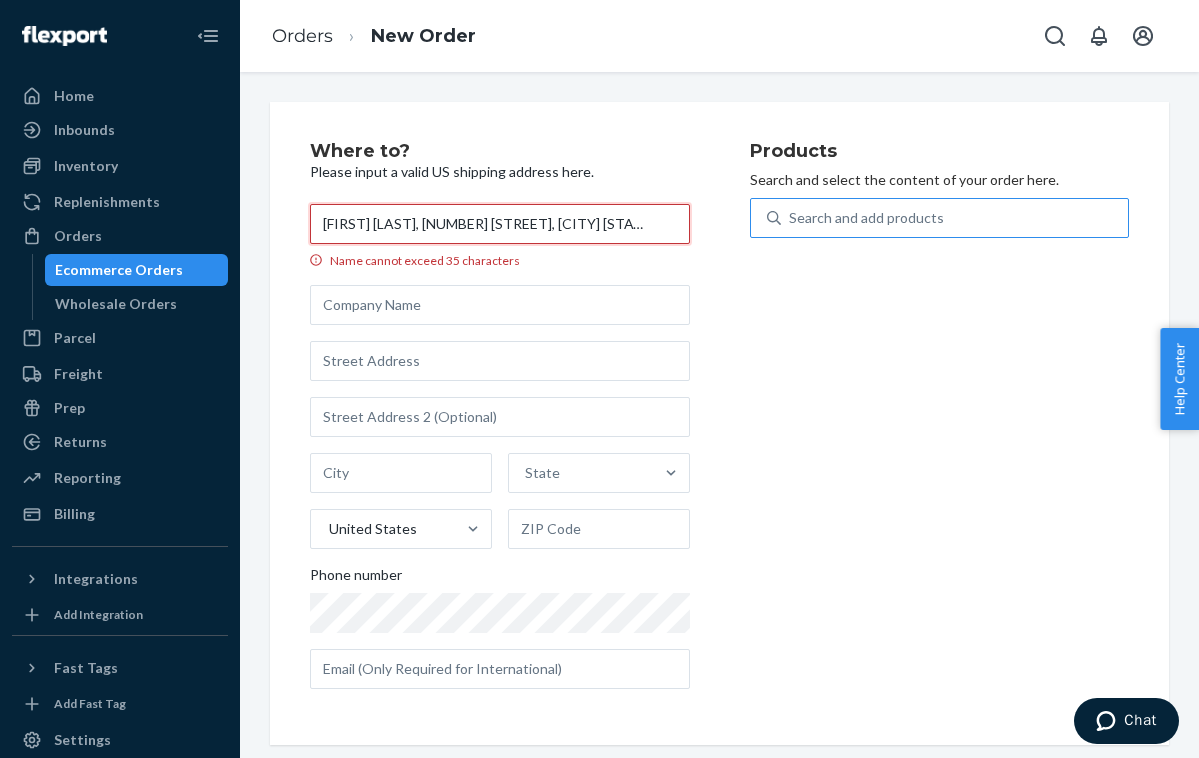 scroll, scrollTop: 0, scrollLeft: 173, axis: horizontal 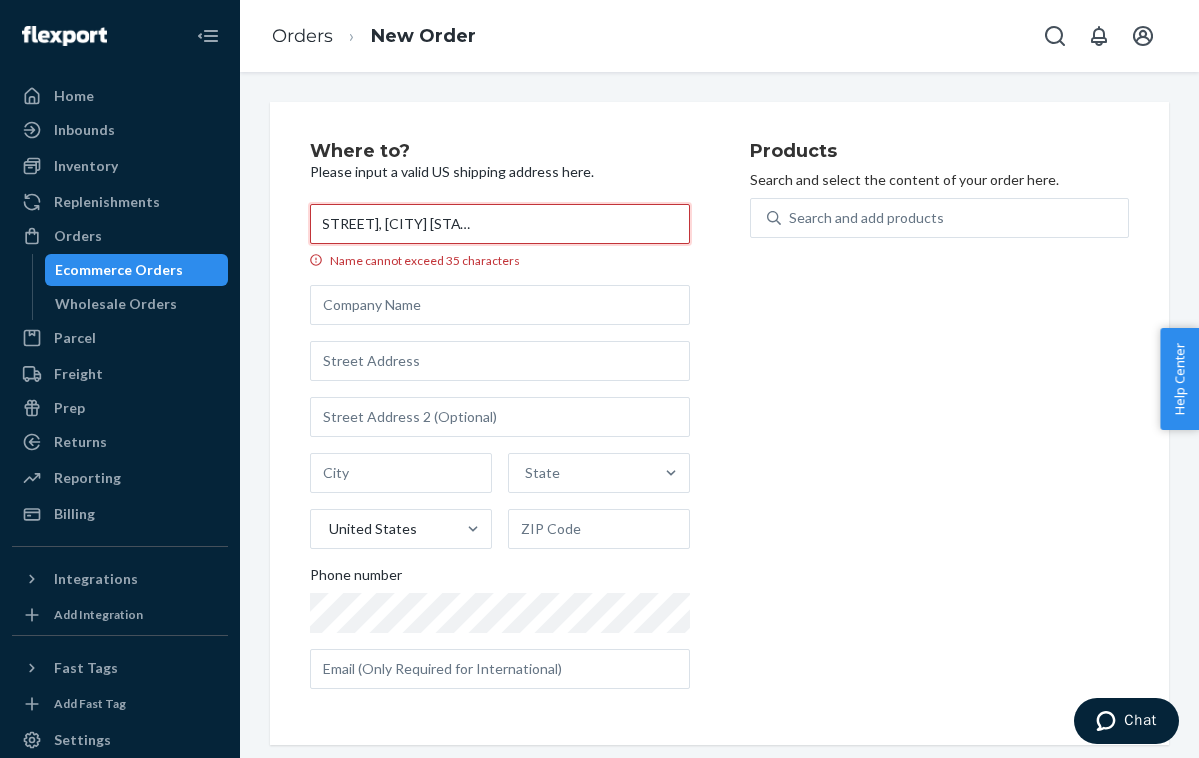 type on "[FIRST] [LAST], [NUMBER] [STREET], [CITY] [STATE] [POSTAL_CODE], [COUNTRY]" 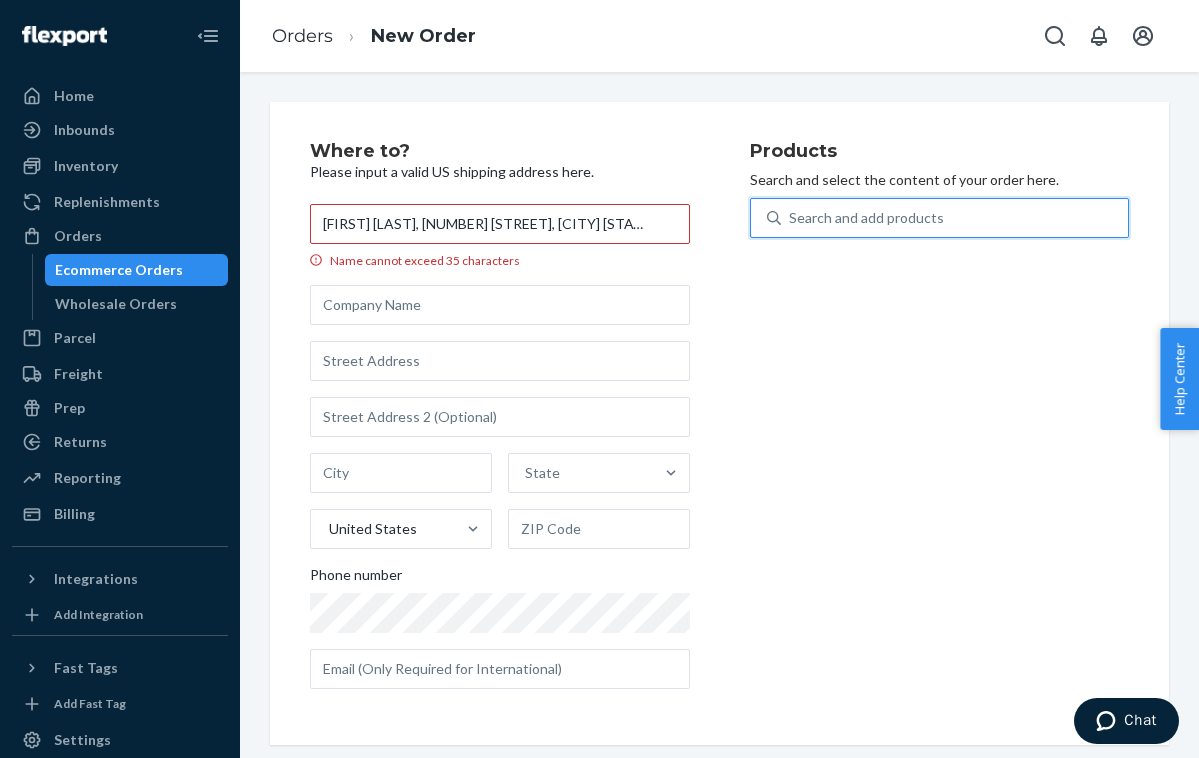 click on "Search and add products" at bounding box center [866, 218] 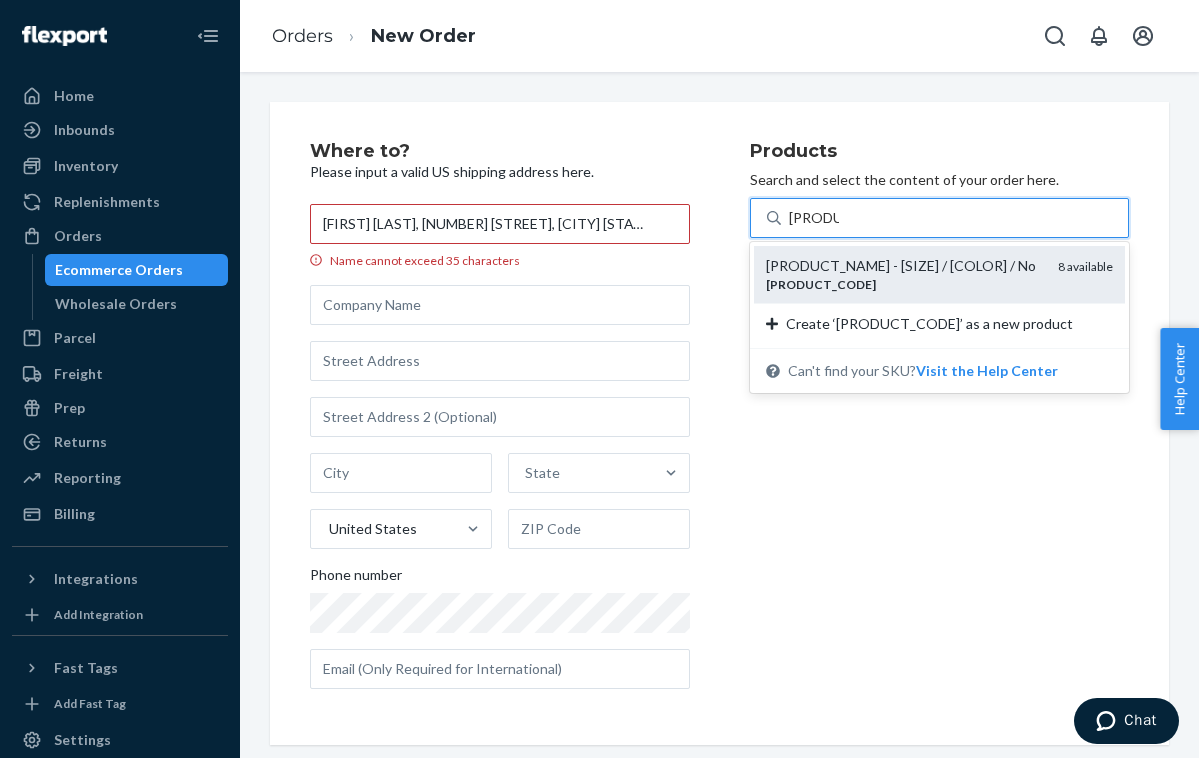 click on "[PRODUCT_NAME] - [SIZE] / [COLOR] / No" at bounding box center (904, 266) 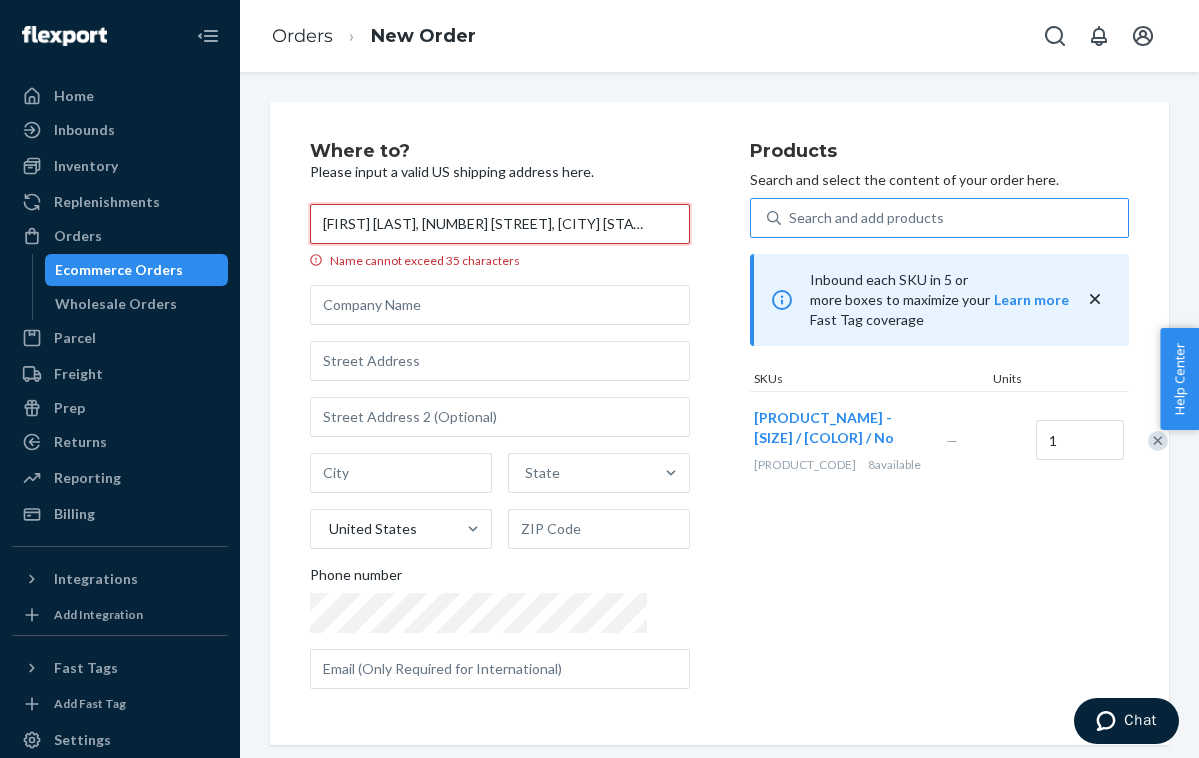 drag, startPoint x: 406, startPoint y: 219, endPoint x: 527, endPoint y: 223, distance: 121.0661 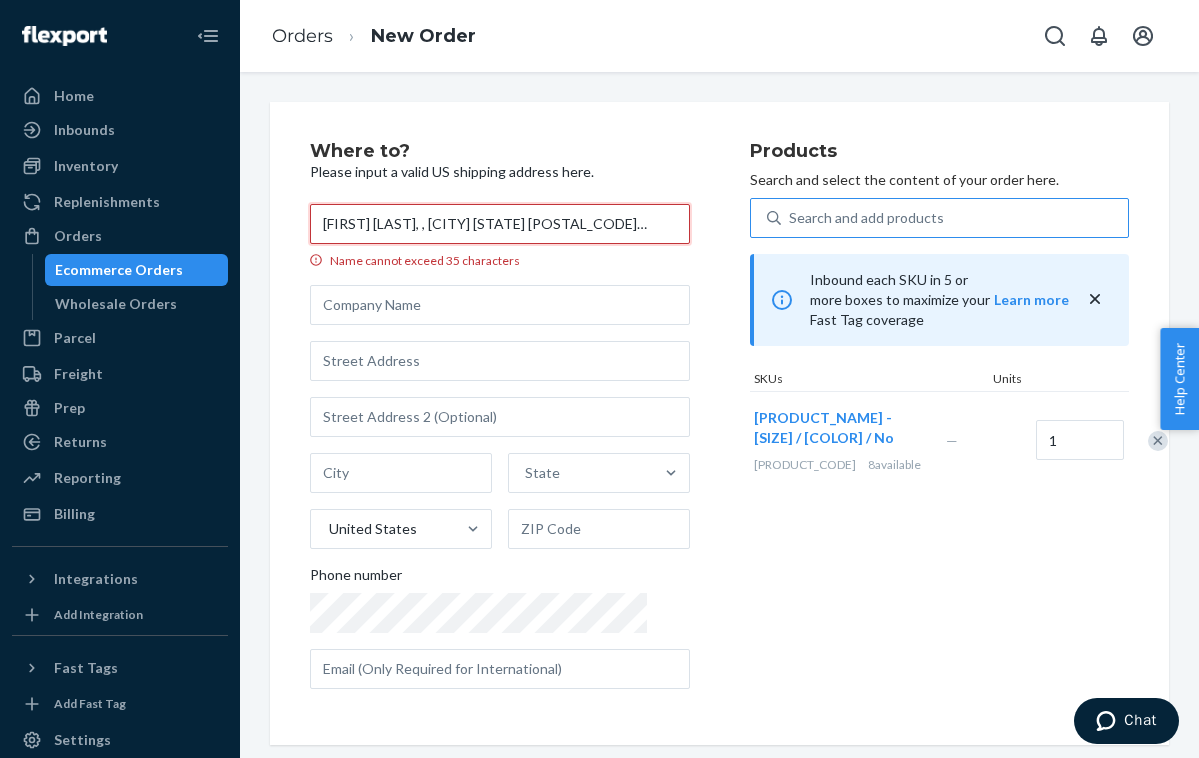 type on "[FIRST] [LAST], , [CITY] [STATE] [POSTAL_CODE], [COUNTRY]" 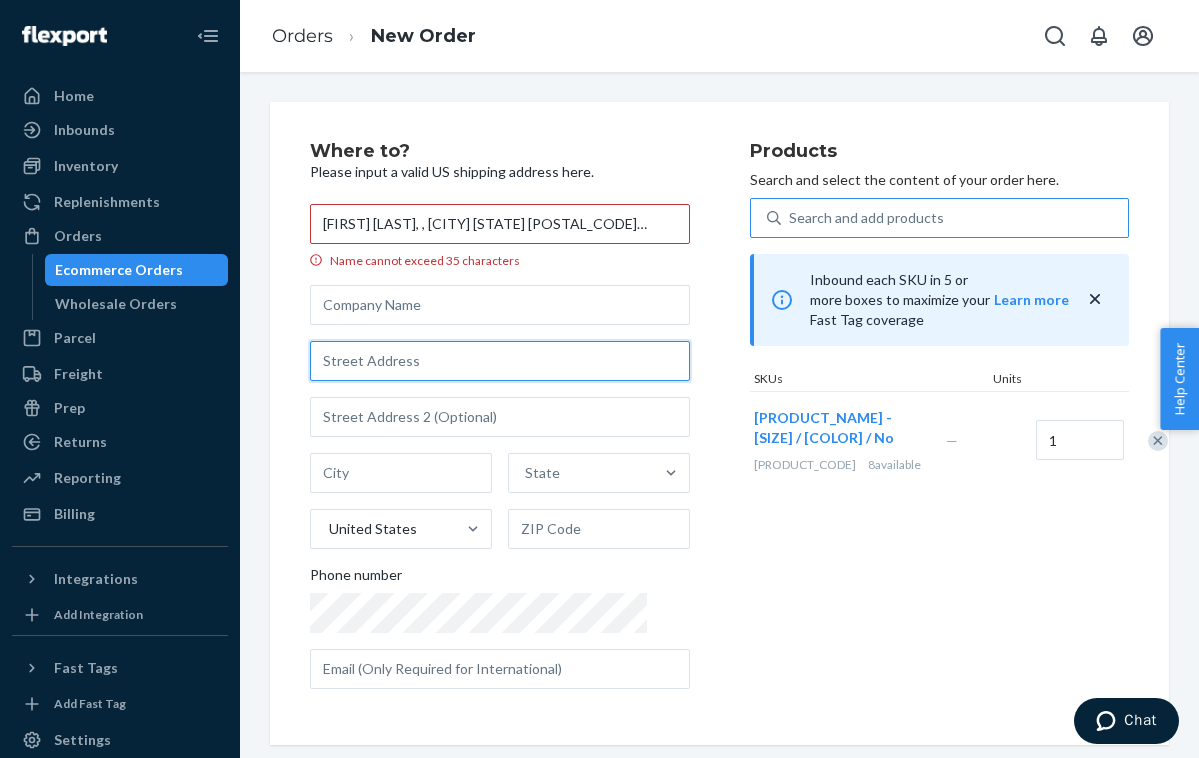 click at bounding box center [500, 361] 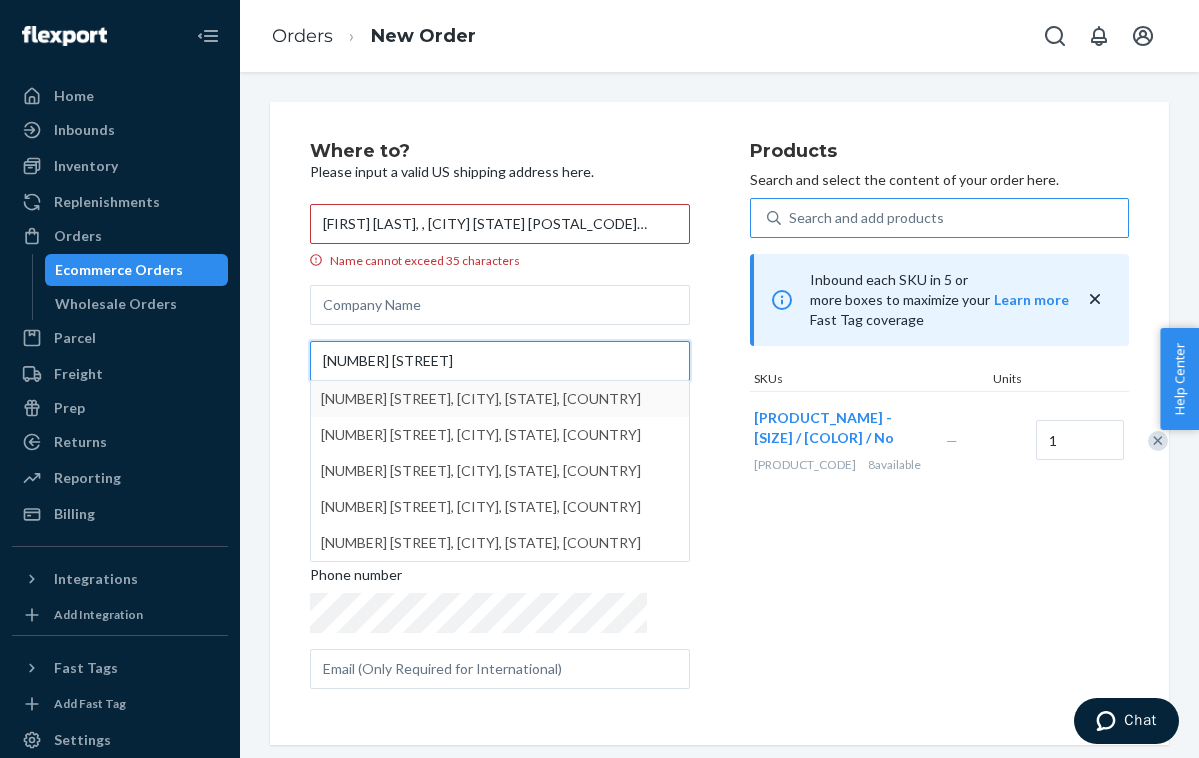 type on "[NUMBER] [STREET]" 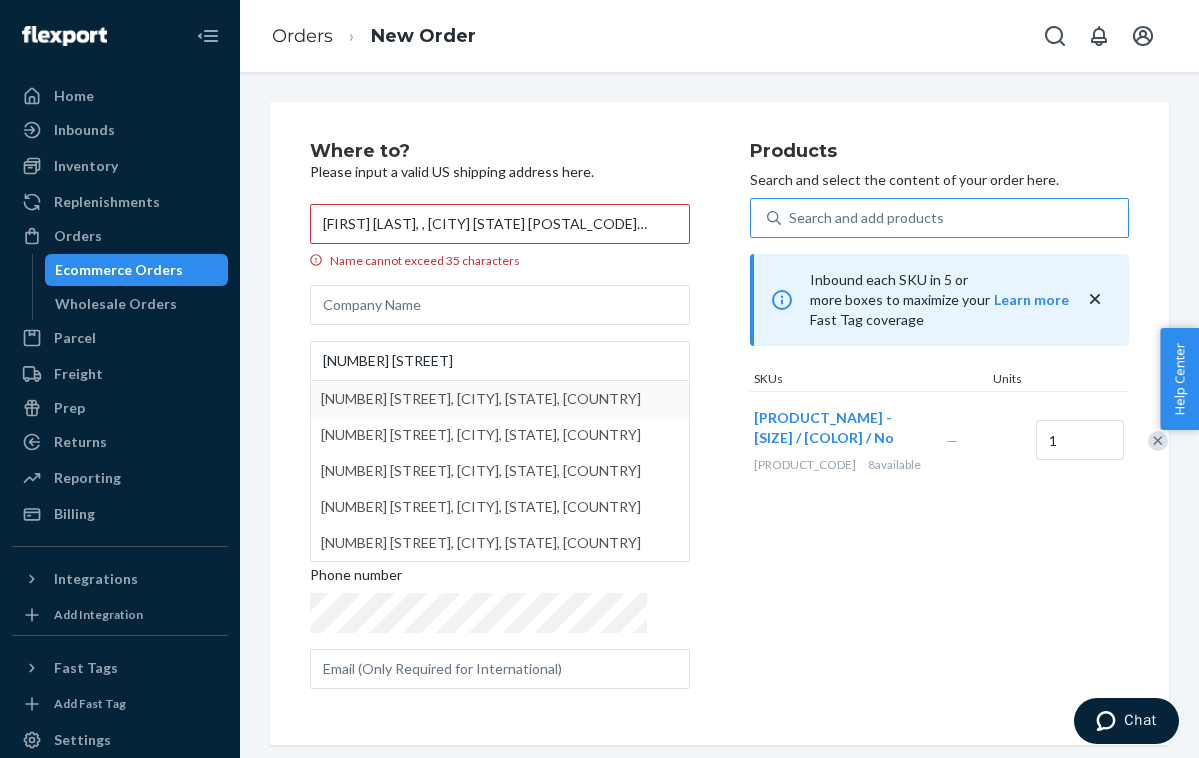 click on "[FIRST] [LAST], , [CITY] [STATE] [POSTAL_CODE]   Name cannot exceed 35 characters [NUMBER] [STREET] [NUMBER] [STREET], [CITY], [STATE], [COUNTRY] [NUMBER] [STREET], [CITY], [STATE], [COUNTRY] [NUMBER] [STREET], [CITY], [STATE], [COUNTRY] [NUMBER] [STREET], [CITY], [STATE], [COUNTRY] State [COUNTRY] Phone number Products Search and select the content of your order here. Search and add products Inbound each SKU in 5 or more boxes to maximize your Fast Tag coverage Learn more SKUs Units [PRODUCT_NAME] - [SIZE] /US[SIZE] / [COLOR] / No [PRODUCT_CODE] 8  available — 1" at bounding box center (719, 423) 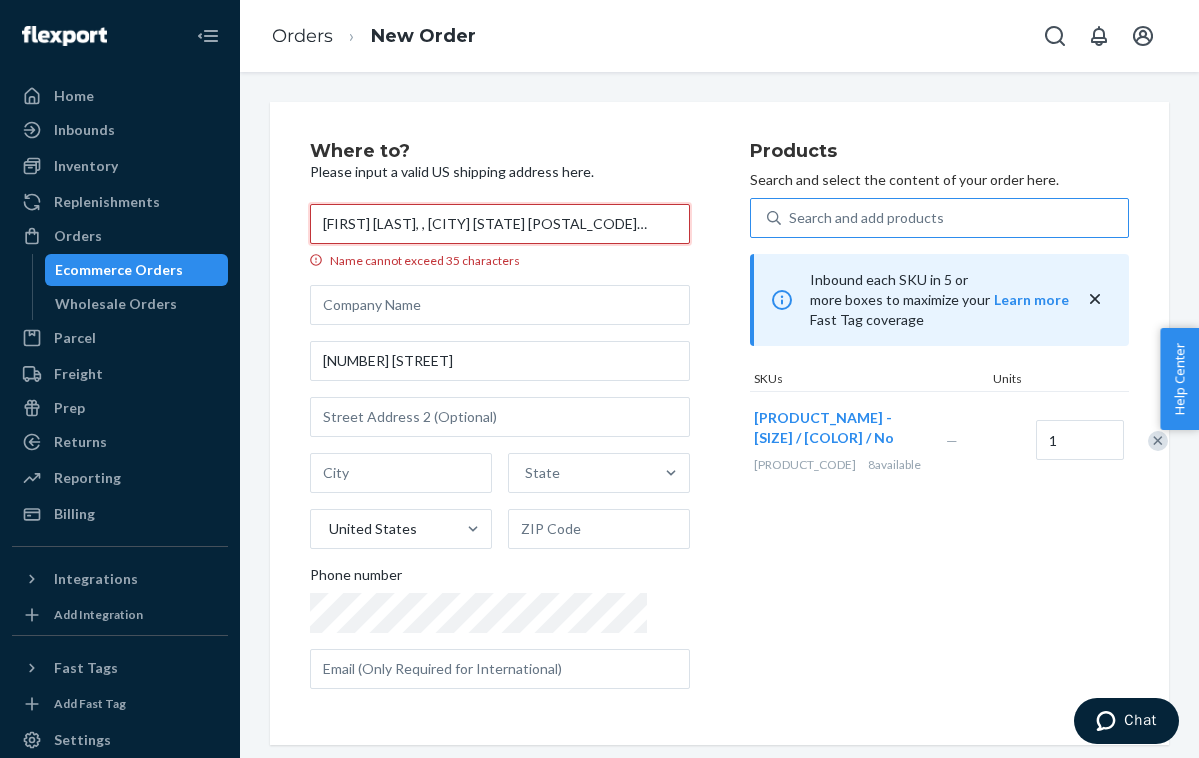 drag, startPoint x: 413, startPoint y: 224, endPoint x: 468, endPoint y: 217, distance: 55.443665 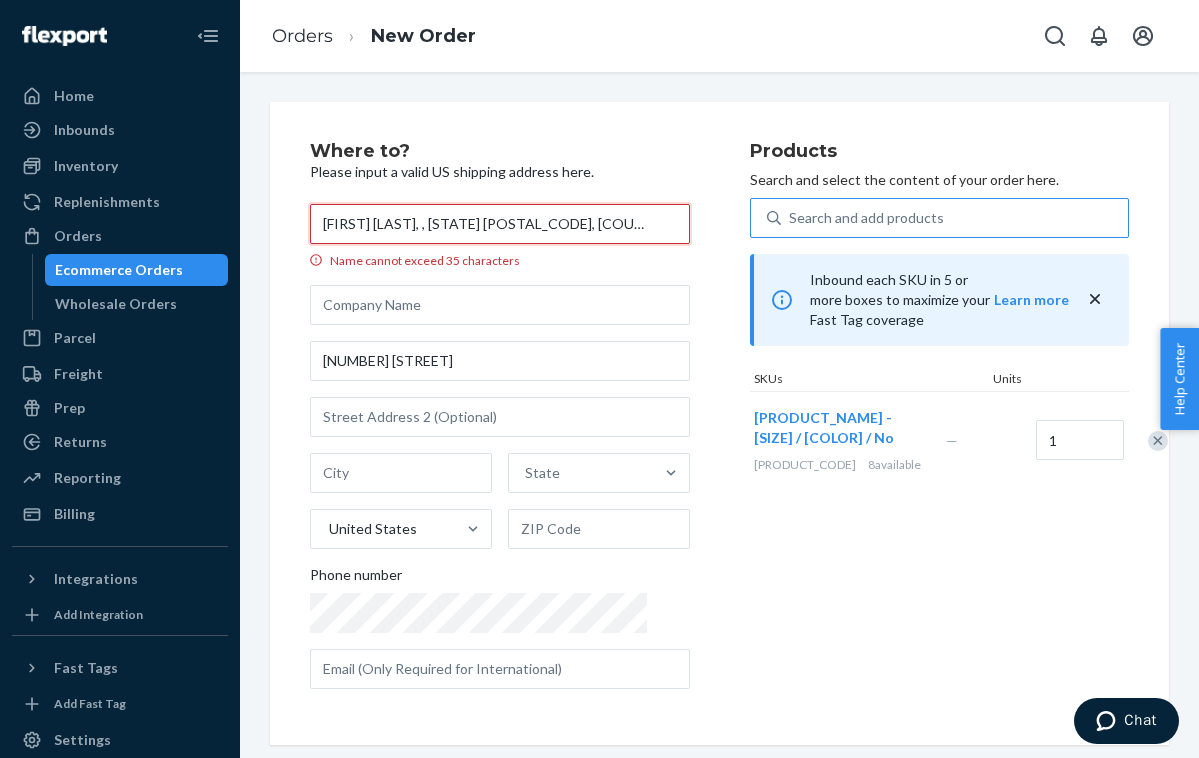 type on "[FIRST] [LAST], , [STATE] [POSTAL_CODE], [COUNTRY]" 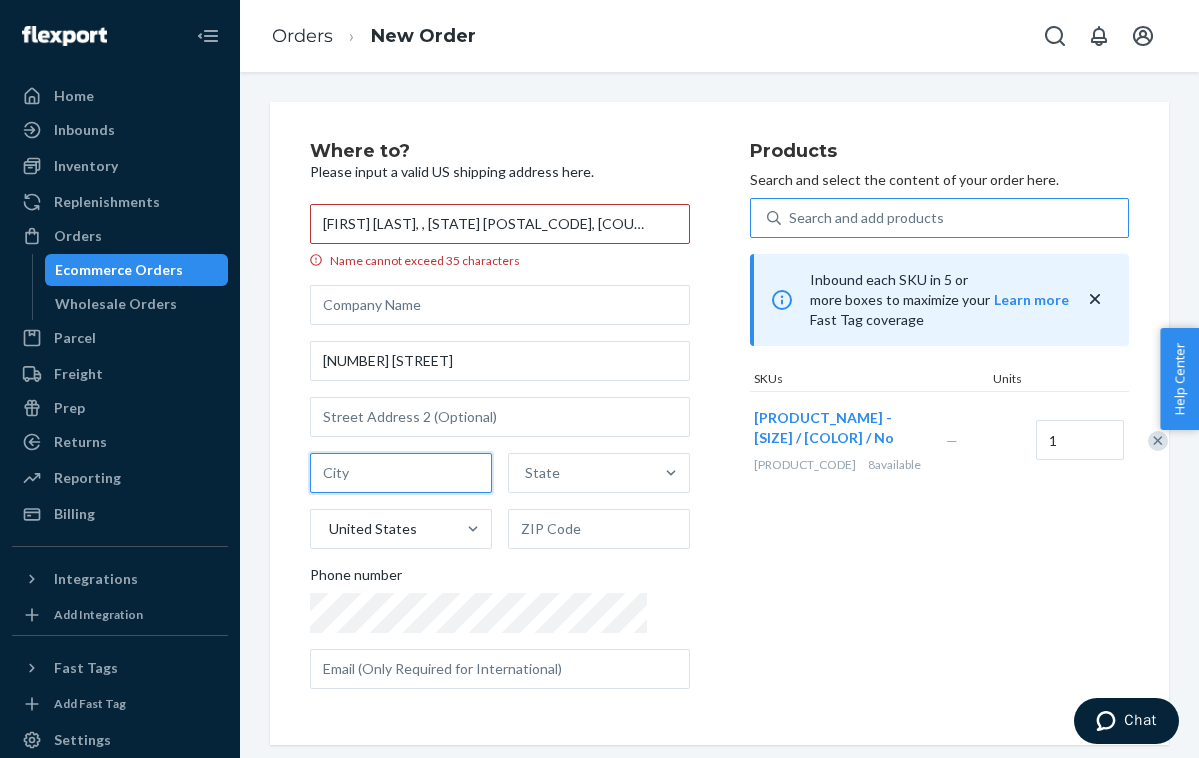click at bounding box center (401, 473) 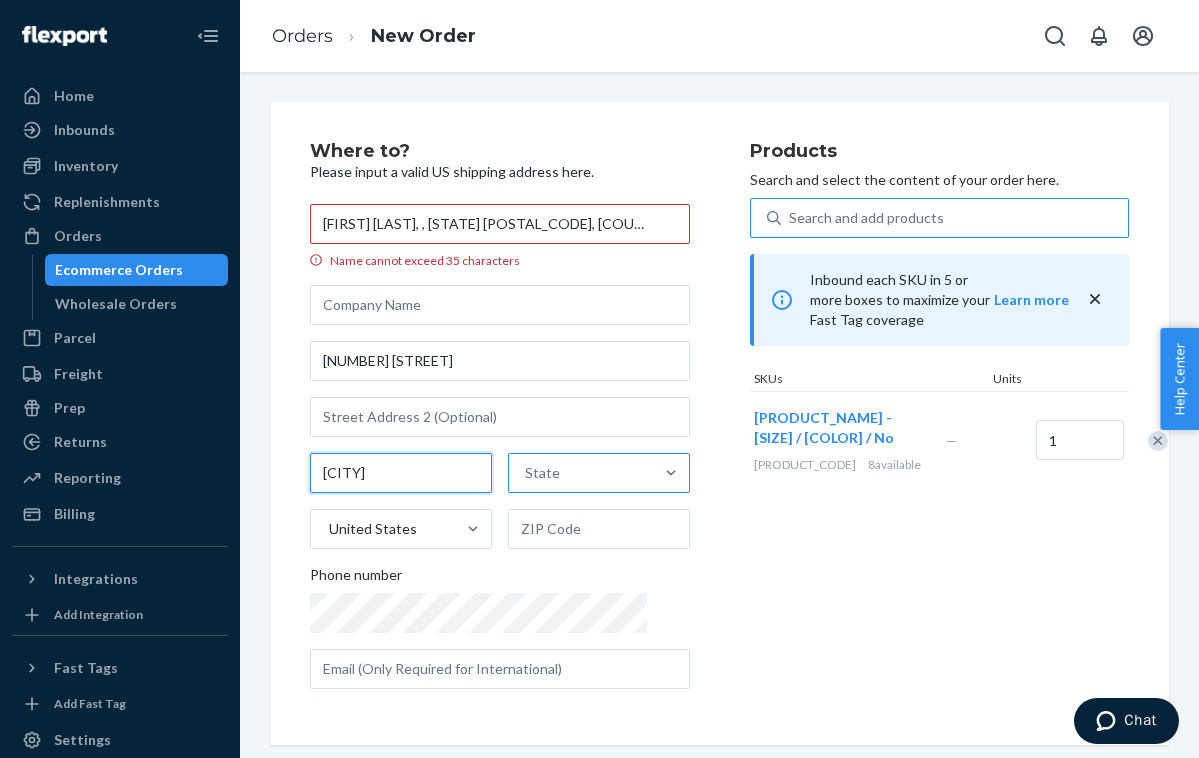 type on "[CITY]" 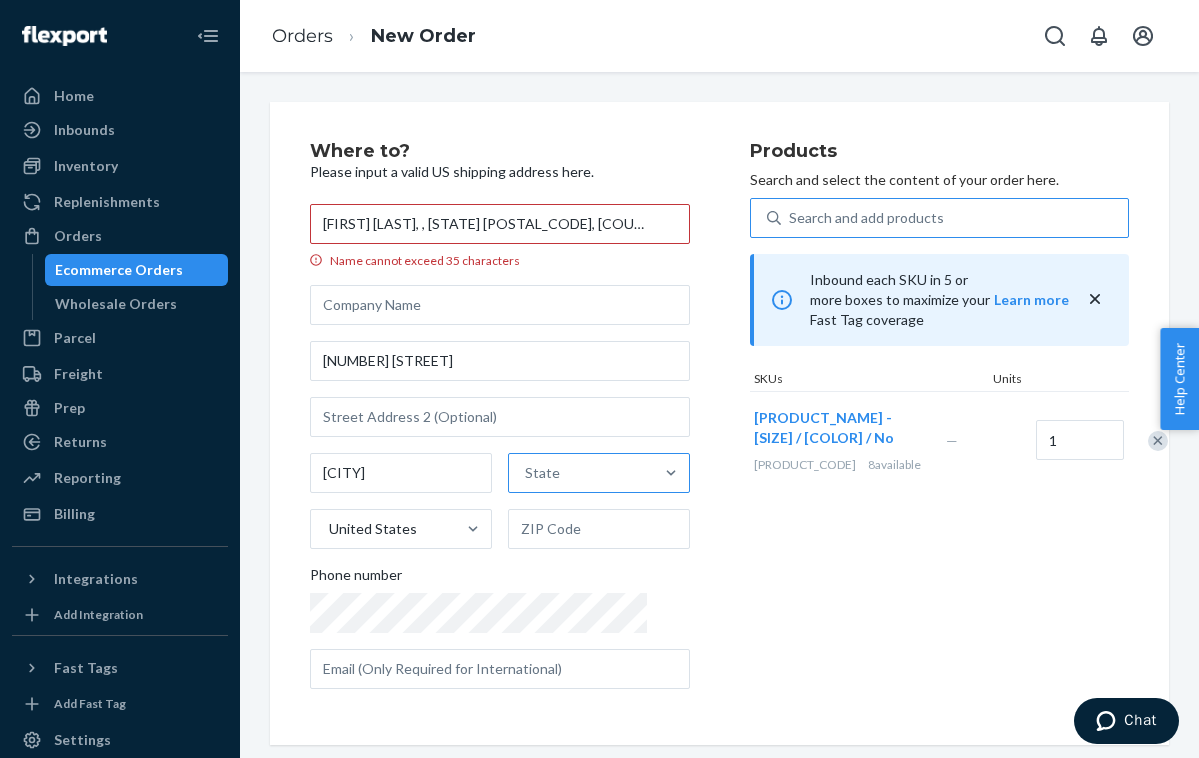 click on "State" at bounding box center (581, 473) 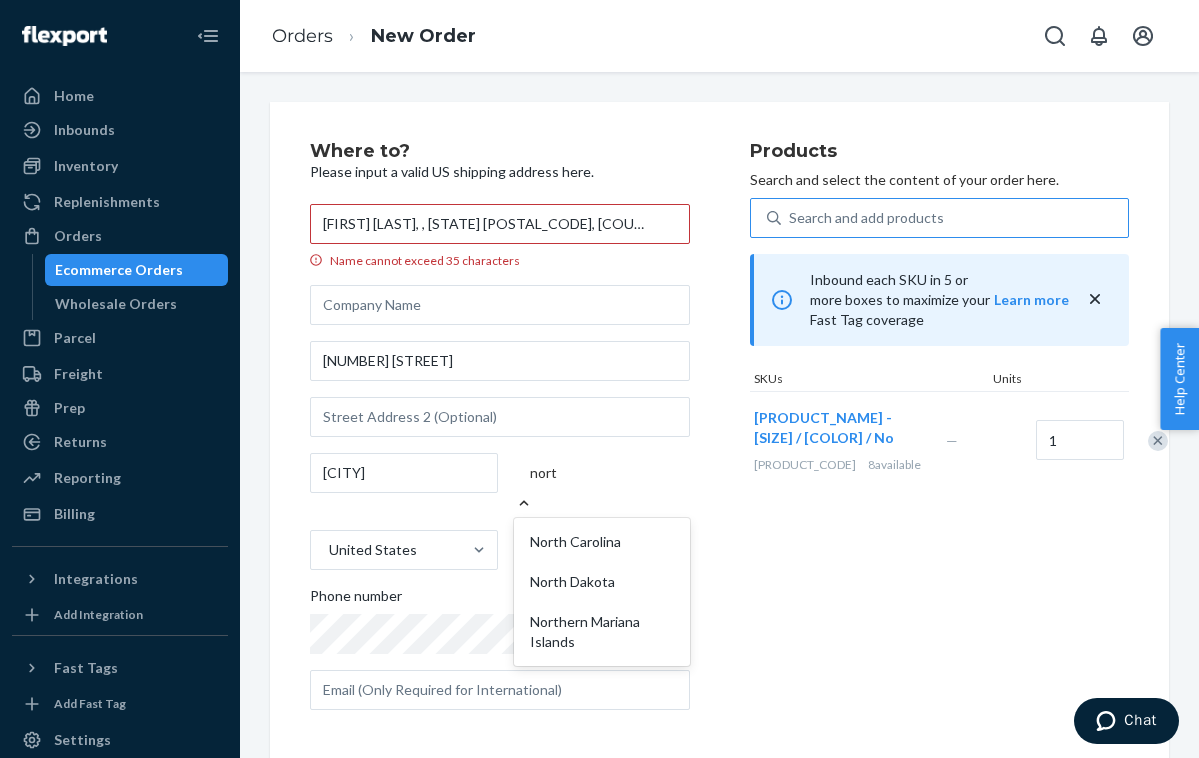 type on "north" 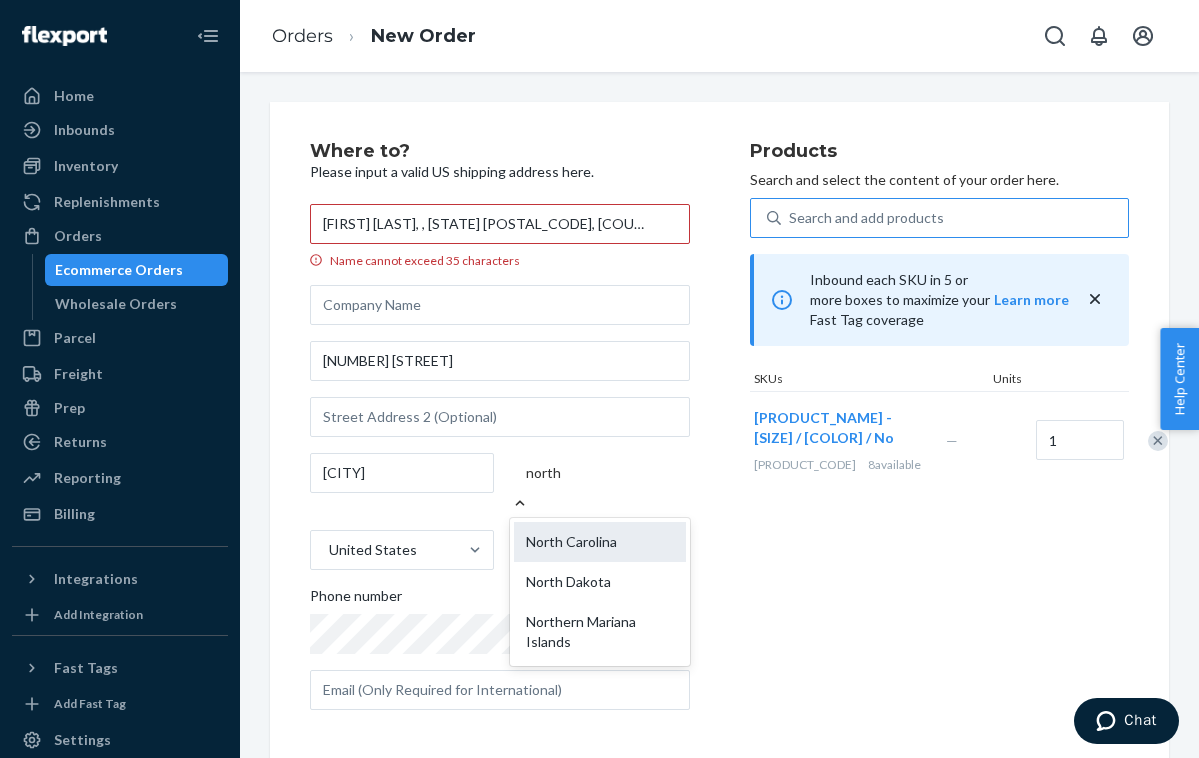 click on "North Carolina" at bounding box center (600, 542) 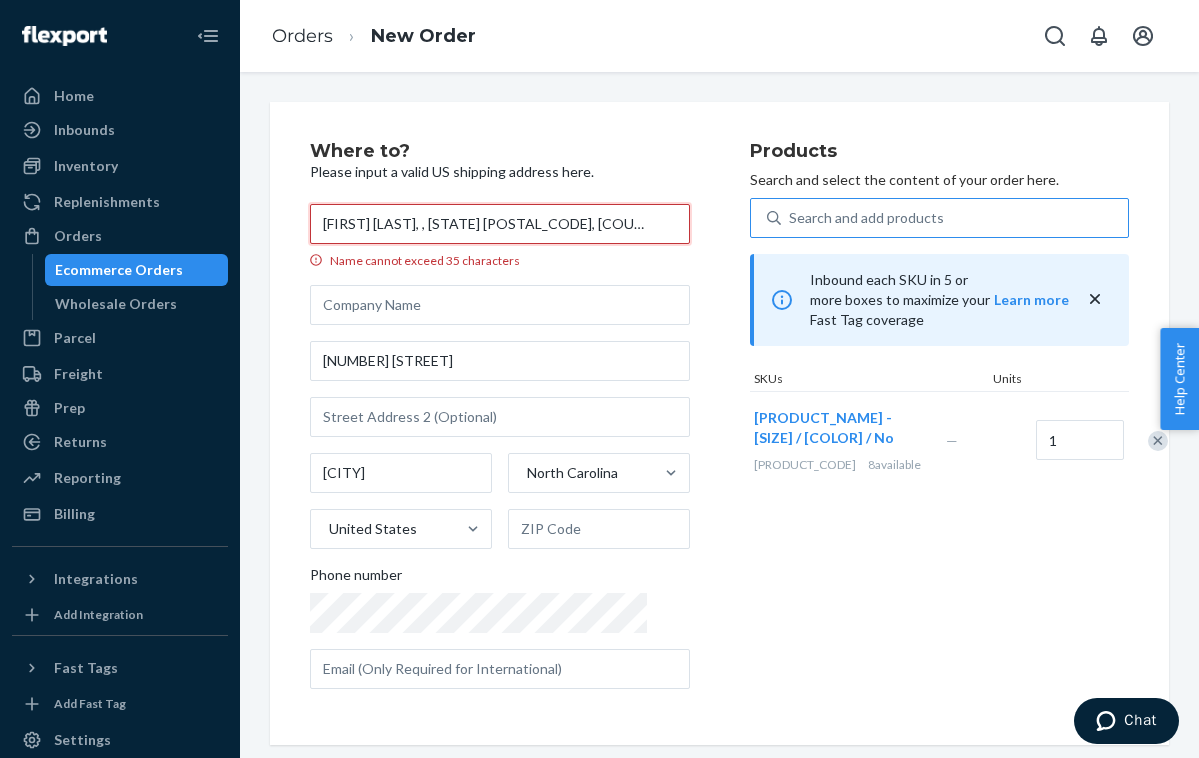 drag, startPoint x: 518, startPoint y: 224, endPoint x: 558, endPoint y: 223, distance: 40.012497 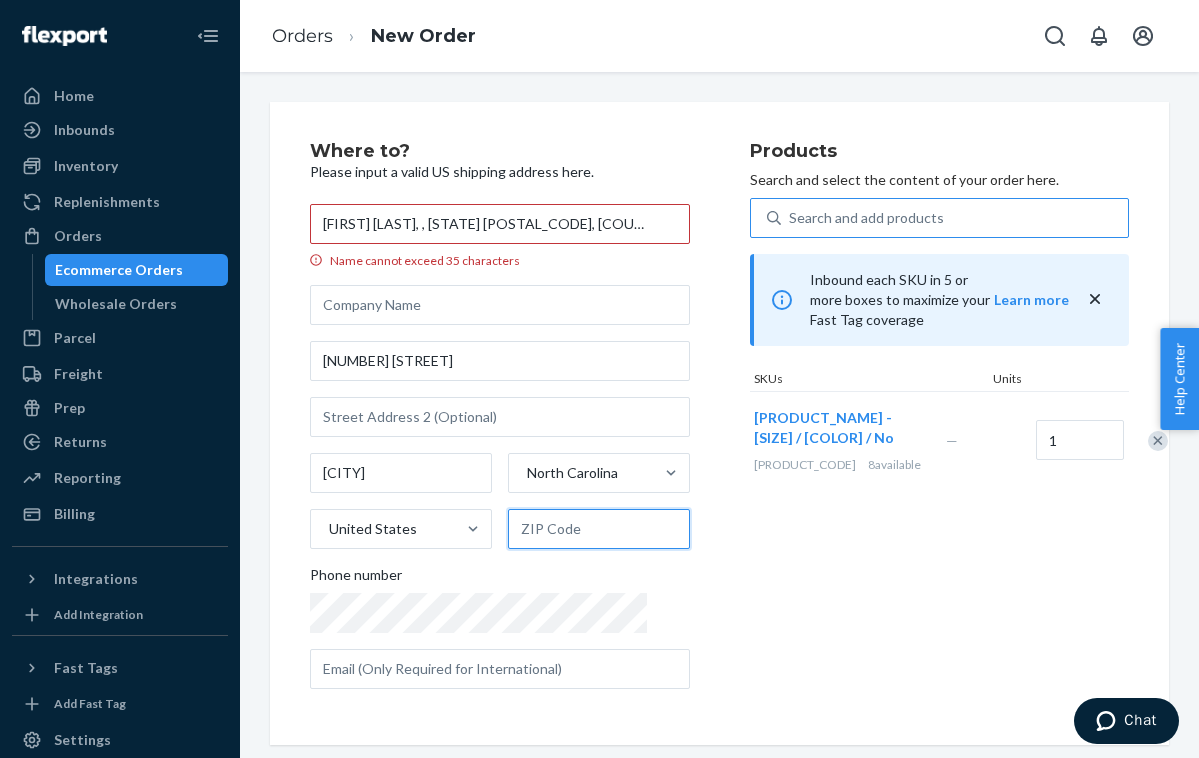 click at bounding box center (599, 529) 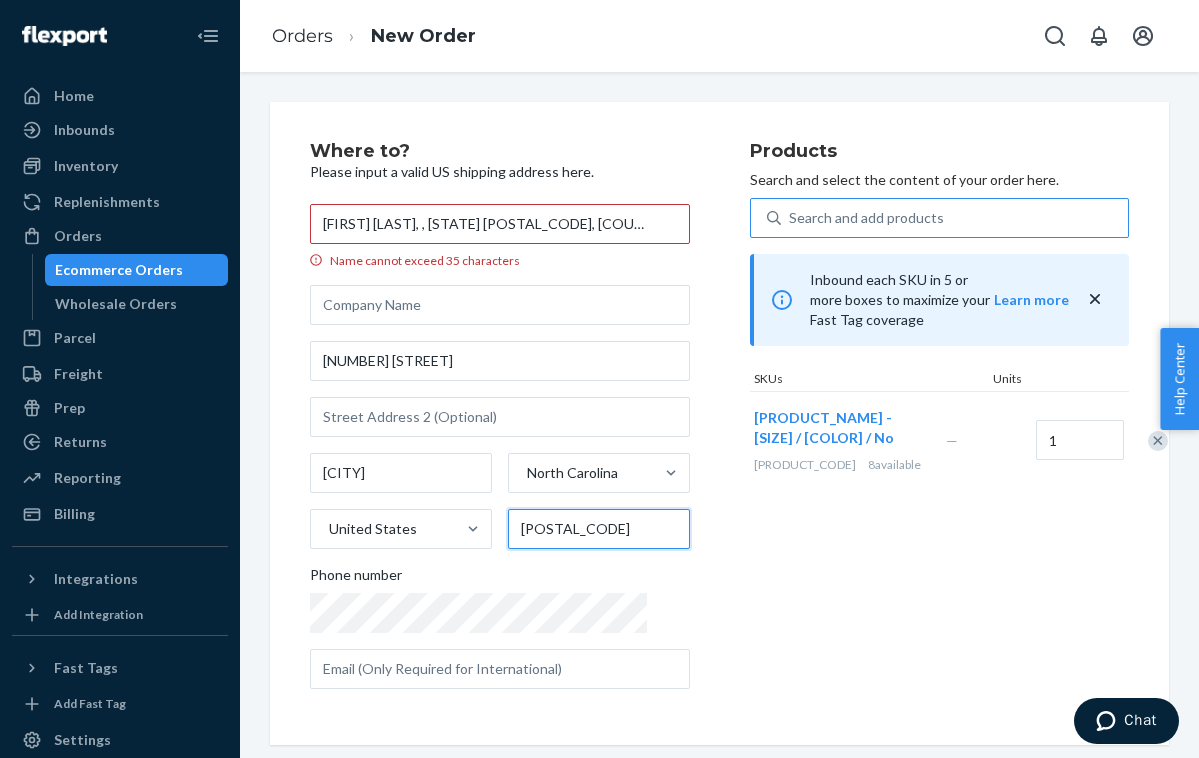 type on "[POSTAL_CODE]" 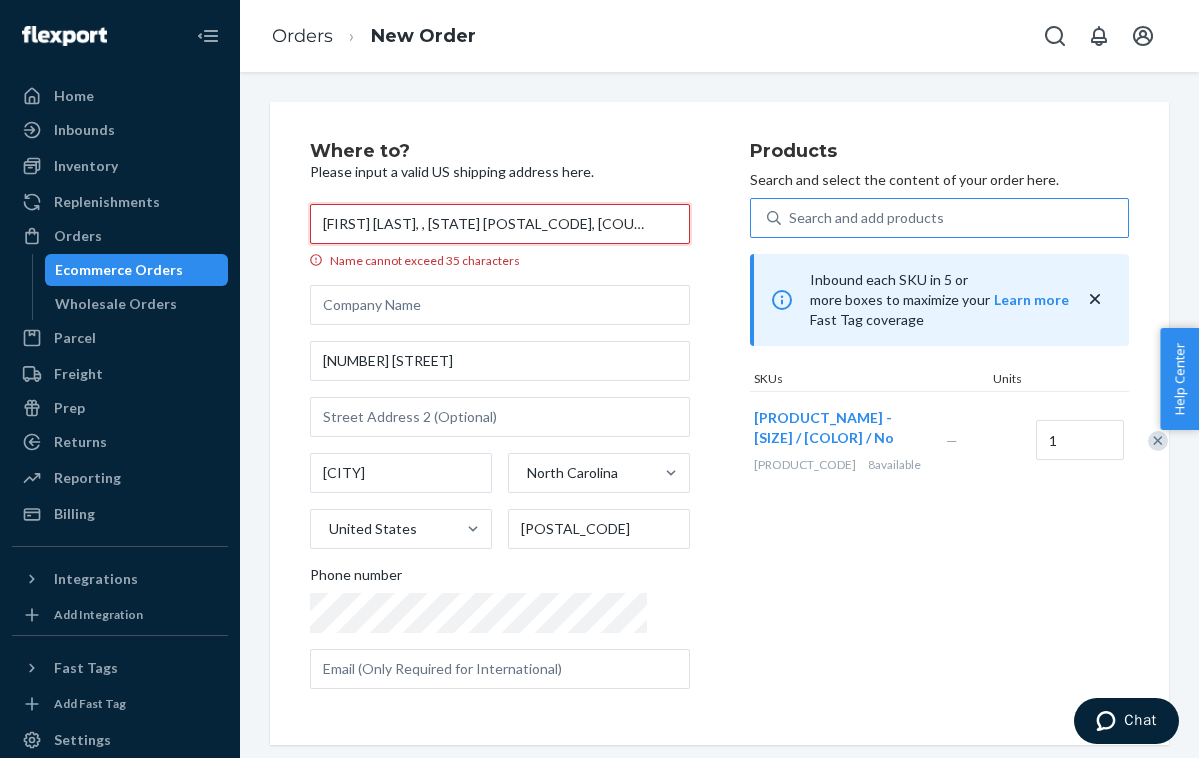 drag, startPoint x: 411, startPoint y: 230, endPoint x: 915, endPoint y: 246, distance: 504.2539 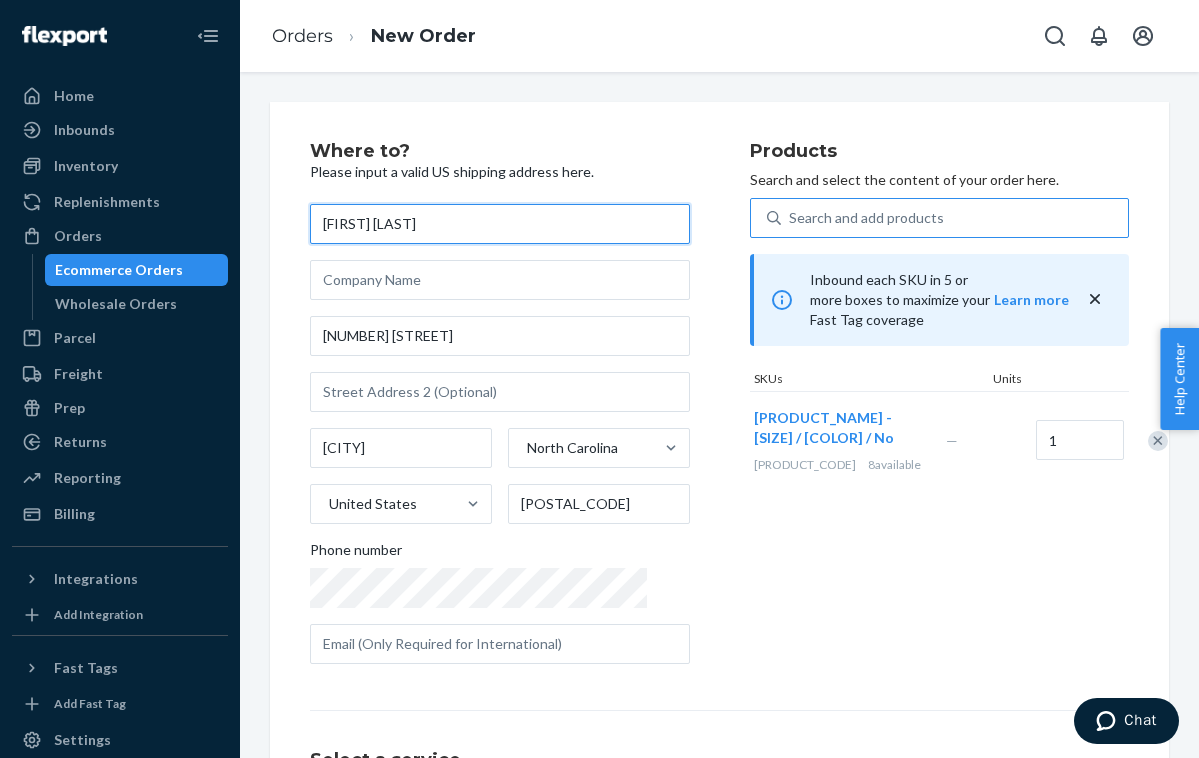 type on "[FIRST] [LAST]" 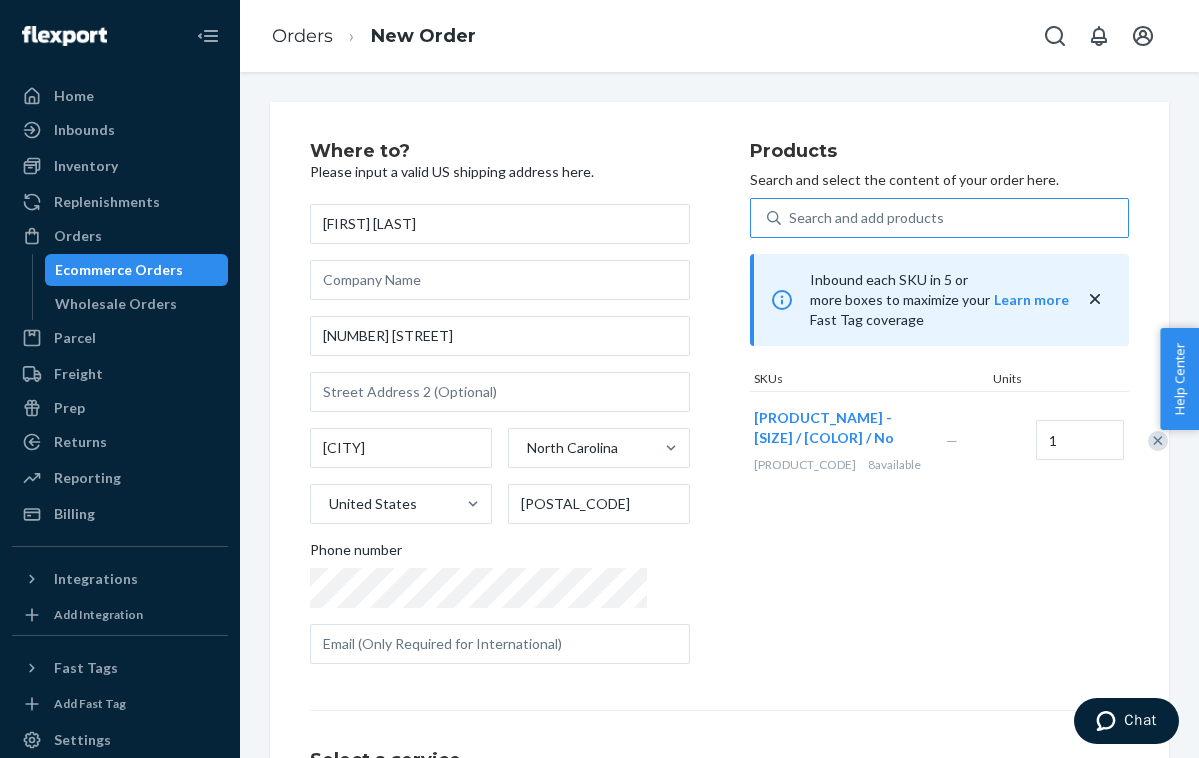 click on "Products Search and select the content of your order here. Search and add products Inbound each SKU in 5 or more boxes to maximize your Fast Tag coverage Learn more SKUs Units [PRODUCT_NAME] - [SIZE] /US[SIZE] / [COLOR] / No [PRODUCT_CODE] 8  available — 1" at bounding box center [940, 411] 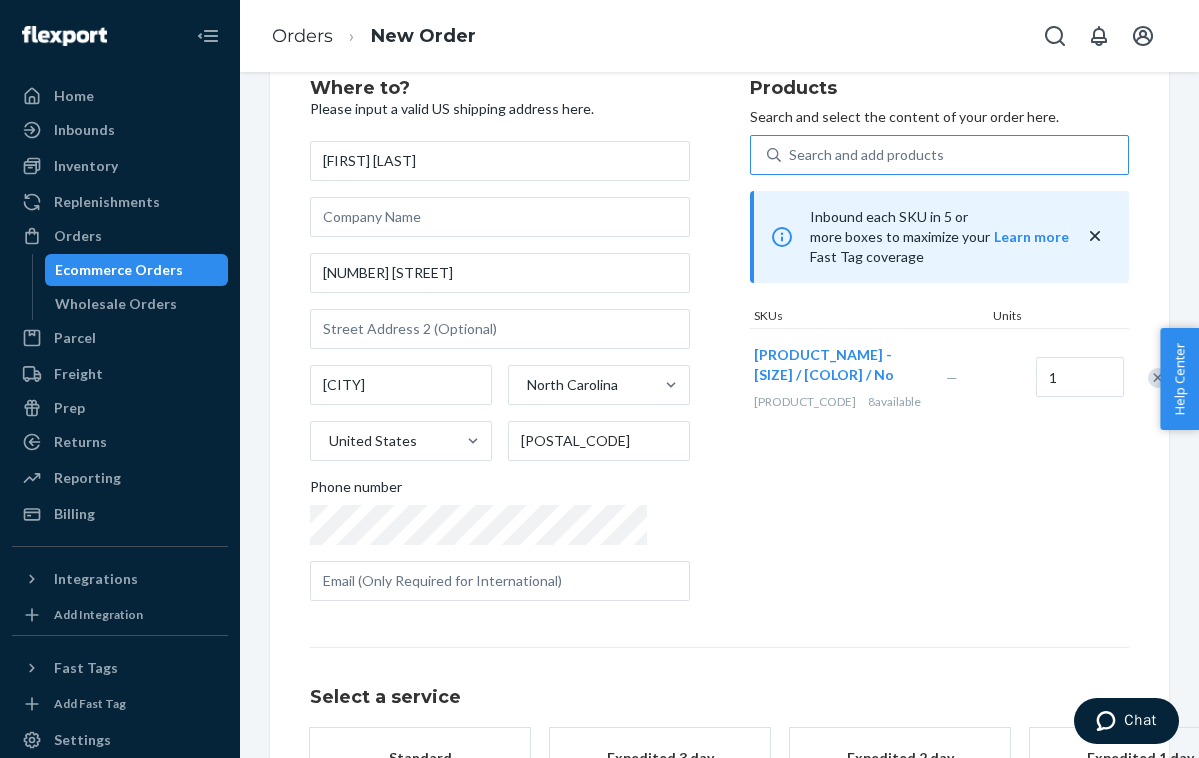 scroll, scrollTop: 252, scrollLeft: 0, axis: vertical 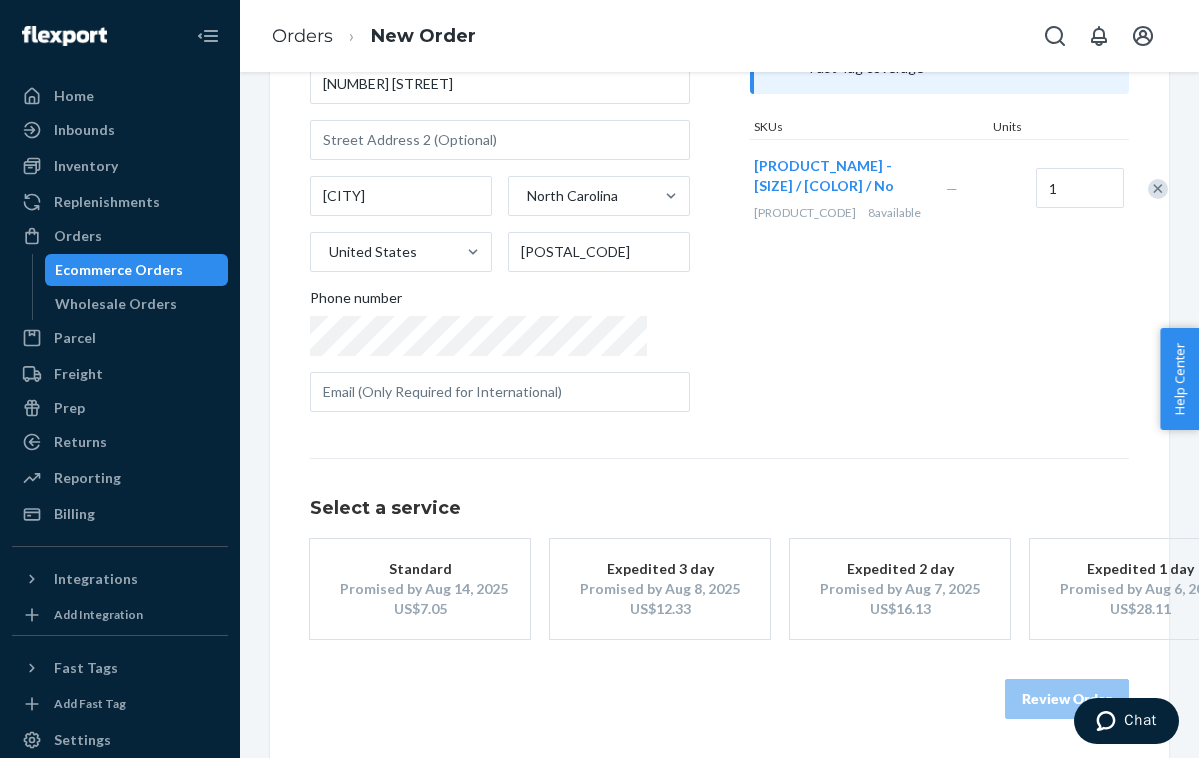 click on "Promised by Aug 14, 2025" at bounding box center [420, 589] 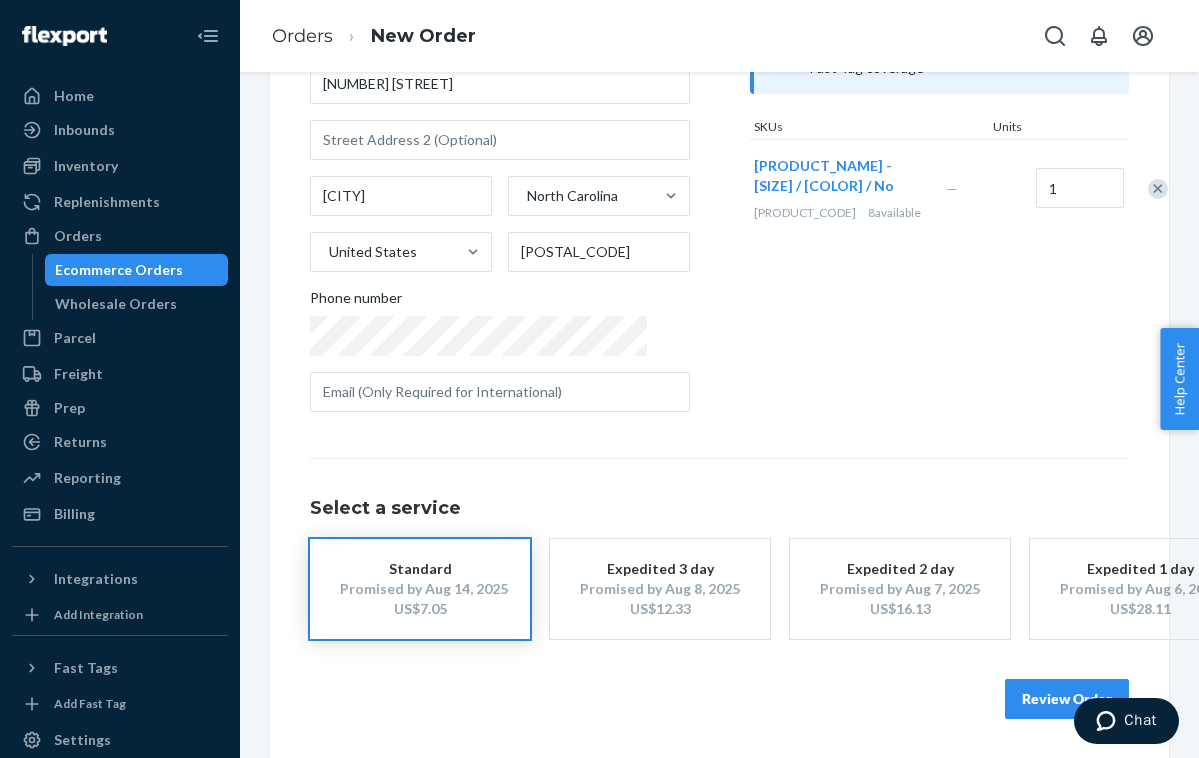 click on "Review Order" at bounding box center [1067, 699] 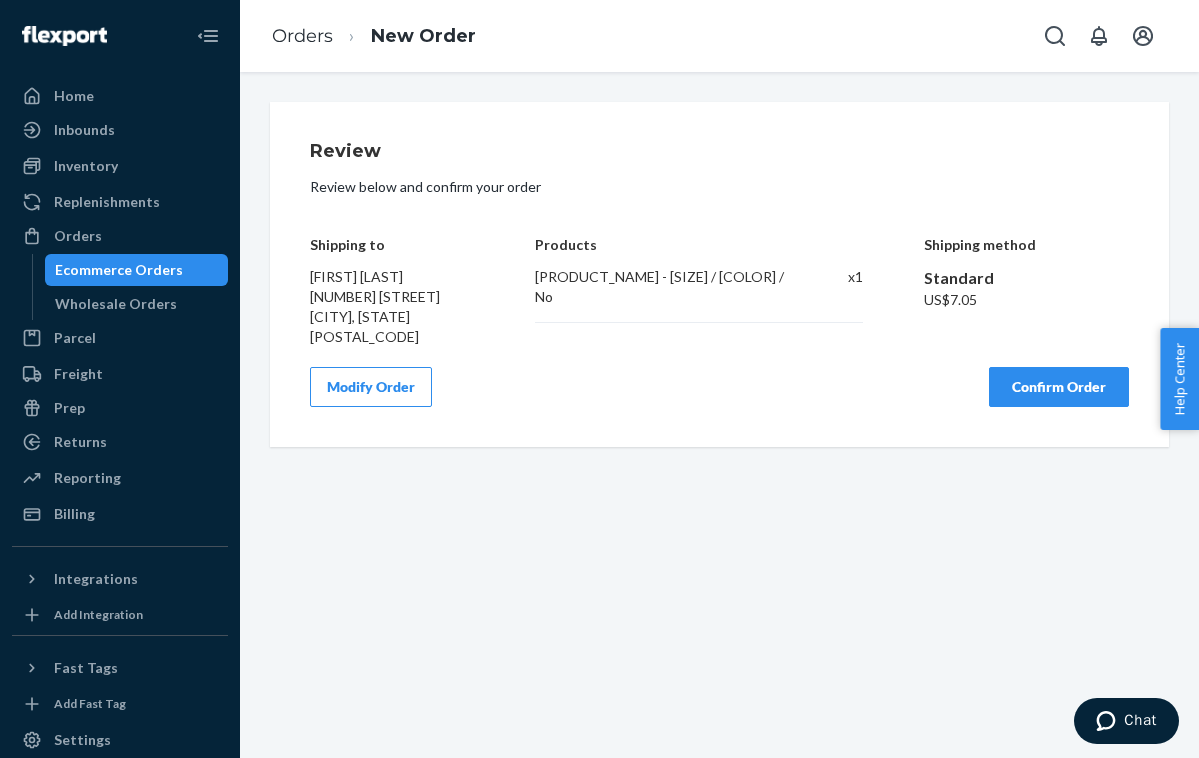 scroll, scrollTop: 0, scrollLeft: 0, axis: both 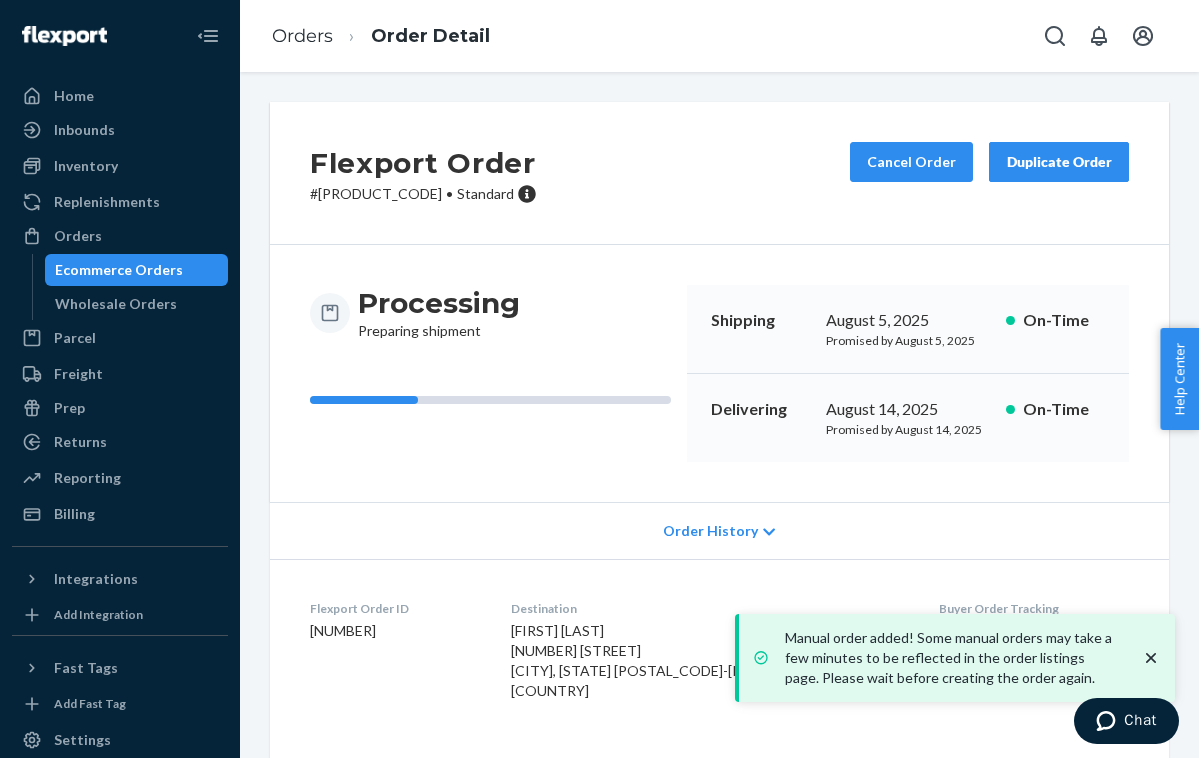 click 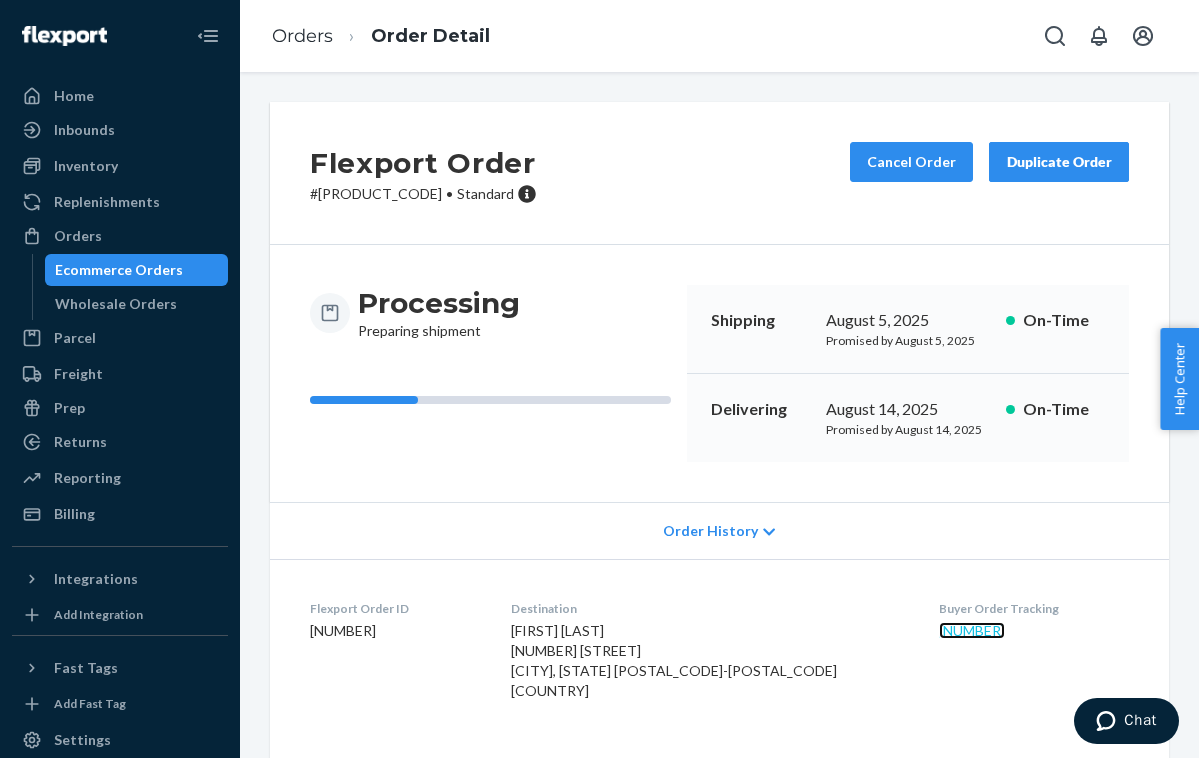 click on "[NUMBER]" at bounding box center (972, 630) 